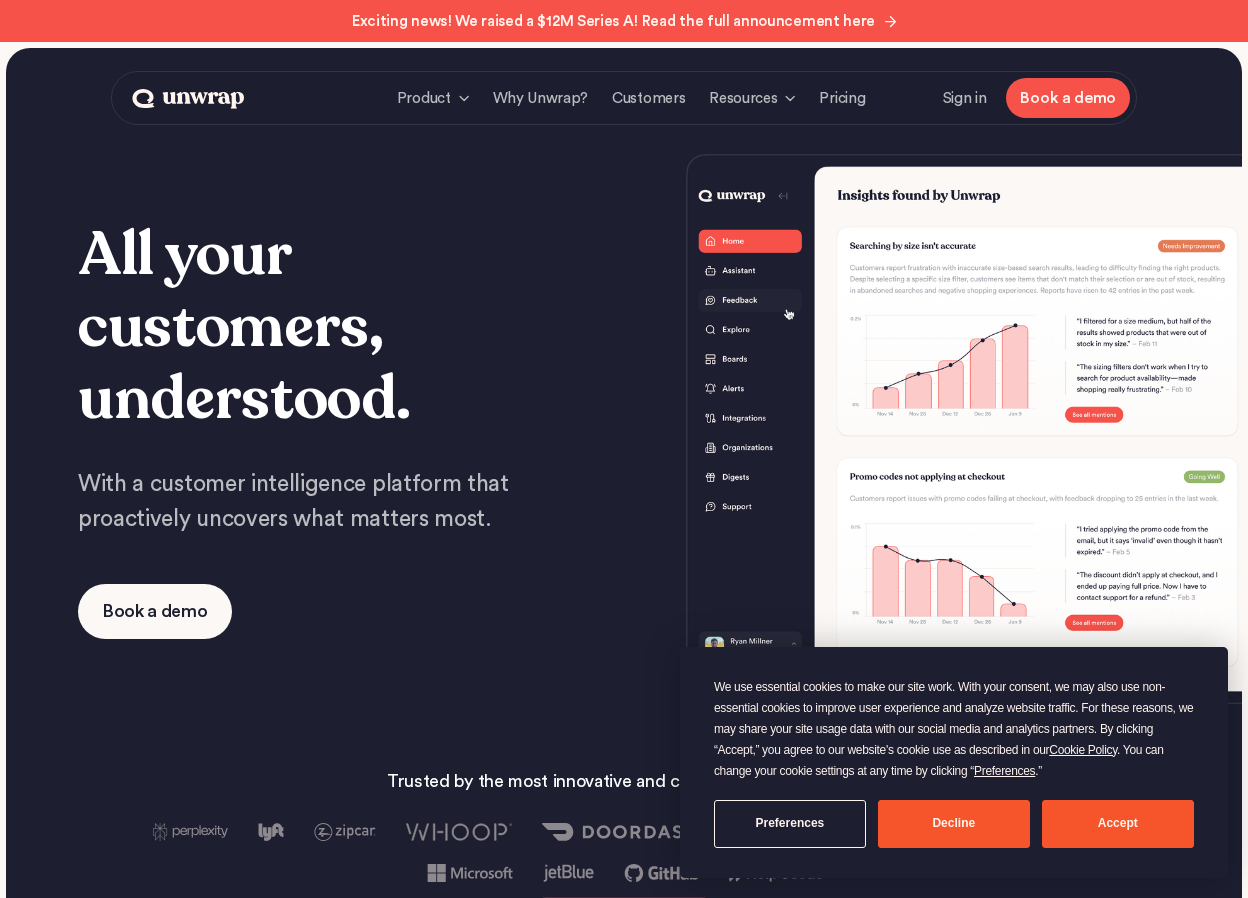 scroll, scrollTop: 0, scrollLeft: 0, axis: both 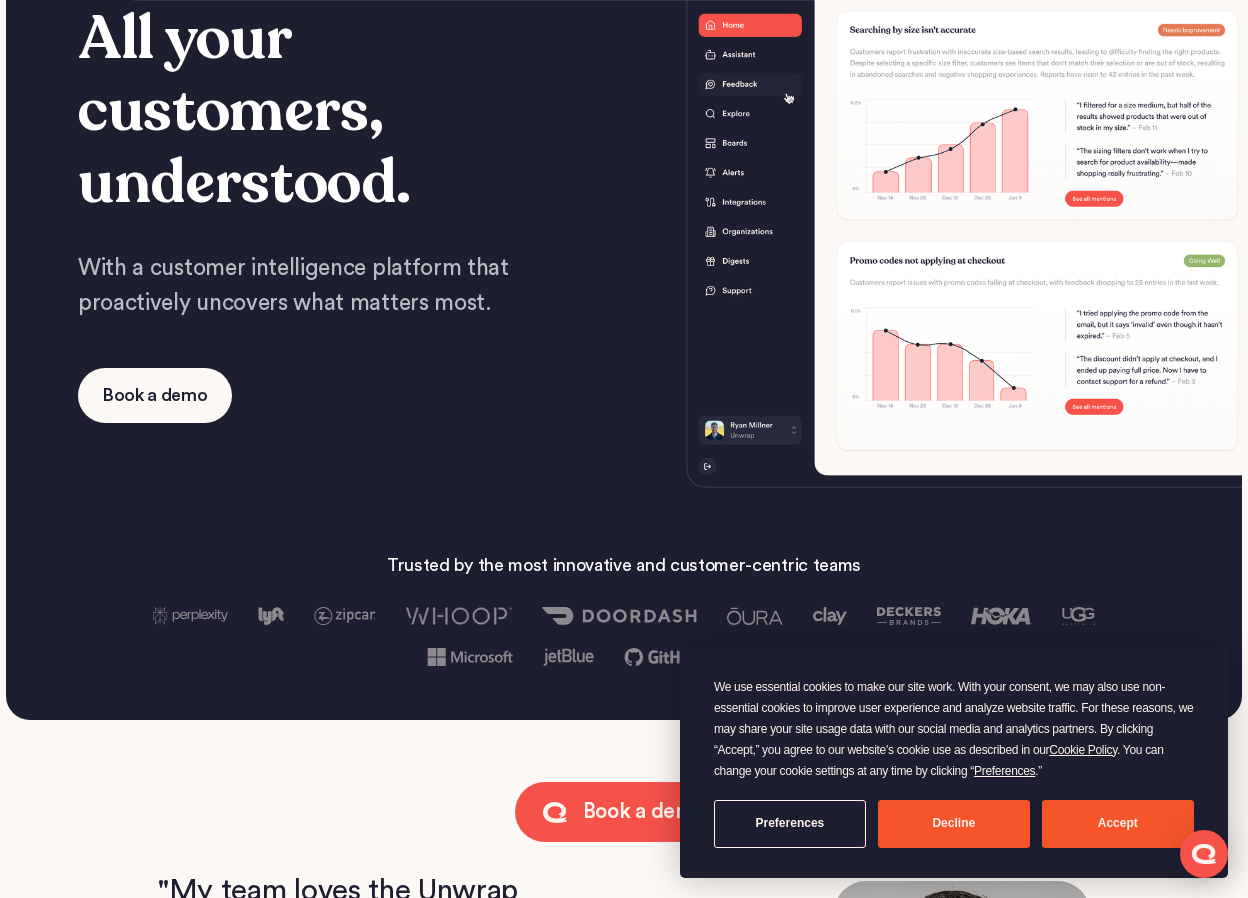 click on "Accept" at bounding box center (1118, 824) 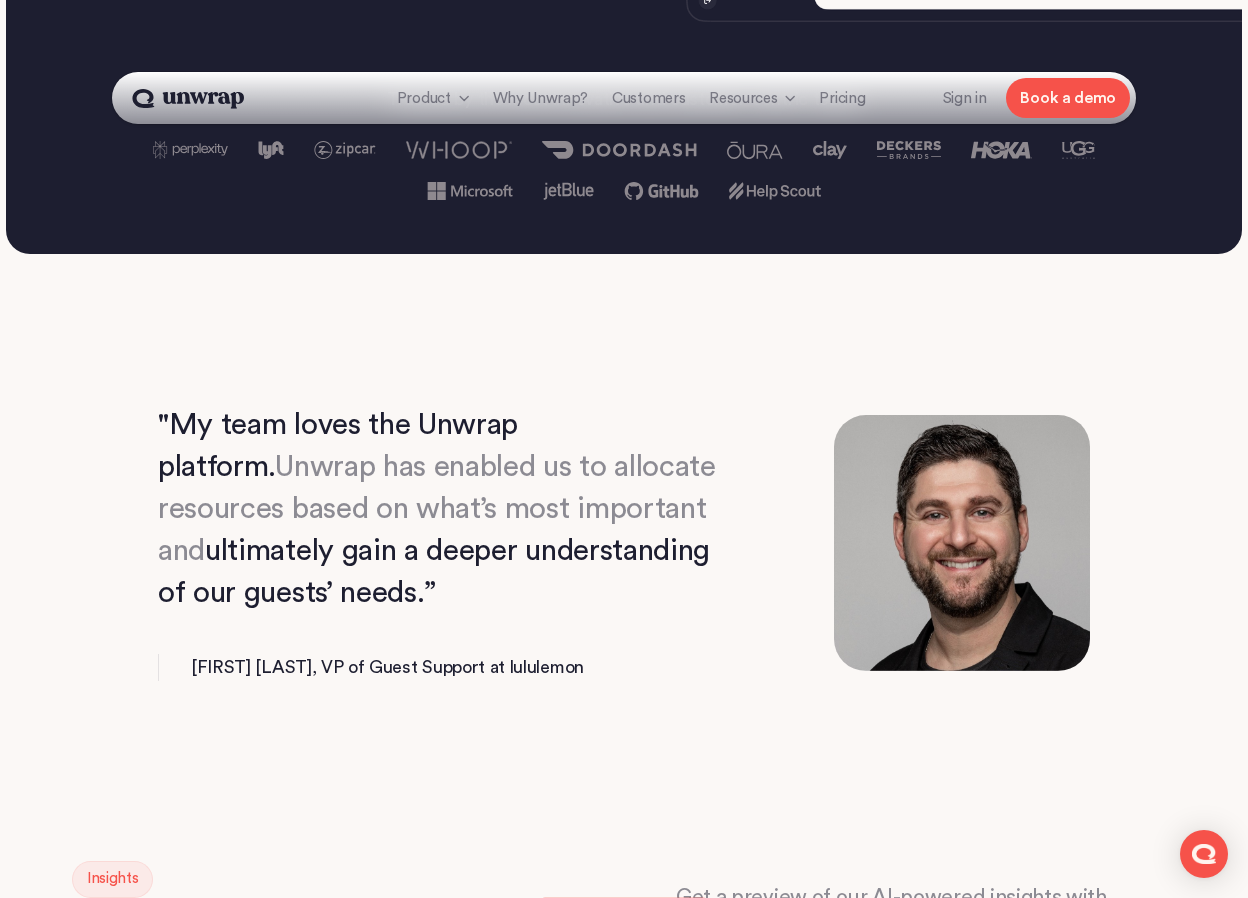 scroll, scrollTop: 0, scrollLeft: 0, axis: both 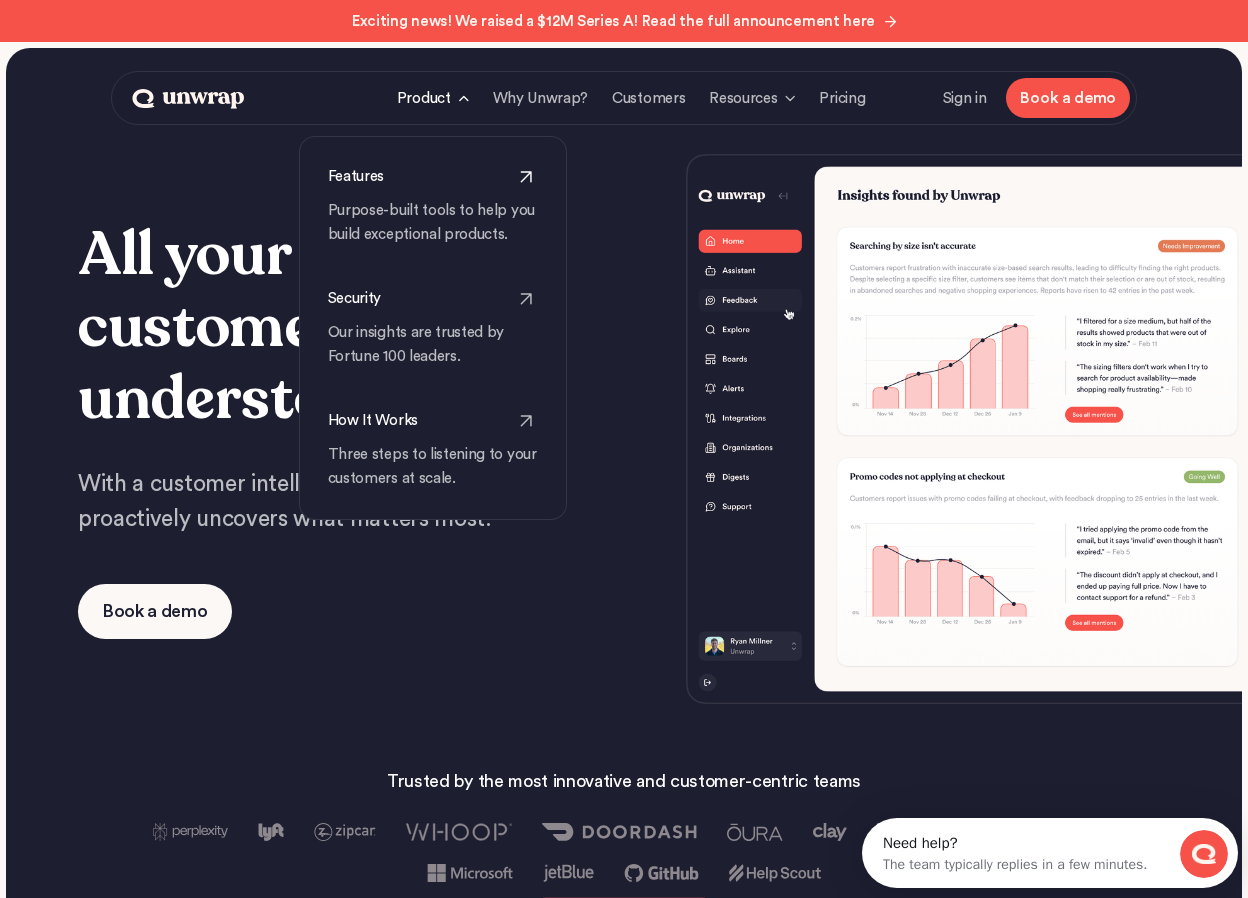 click on "Features" at bounding box center [356, 177] 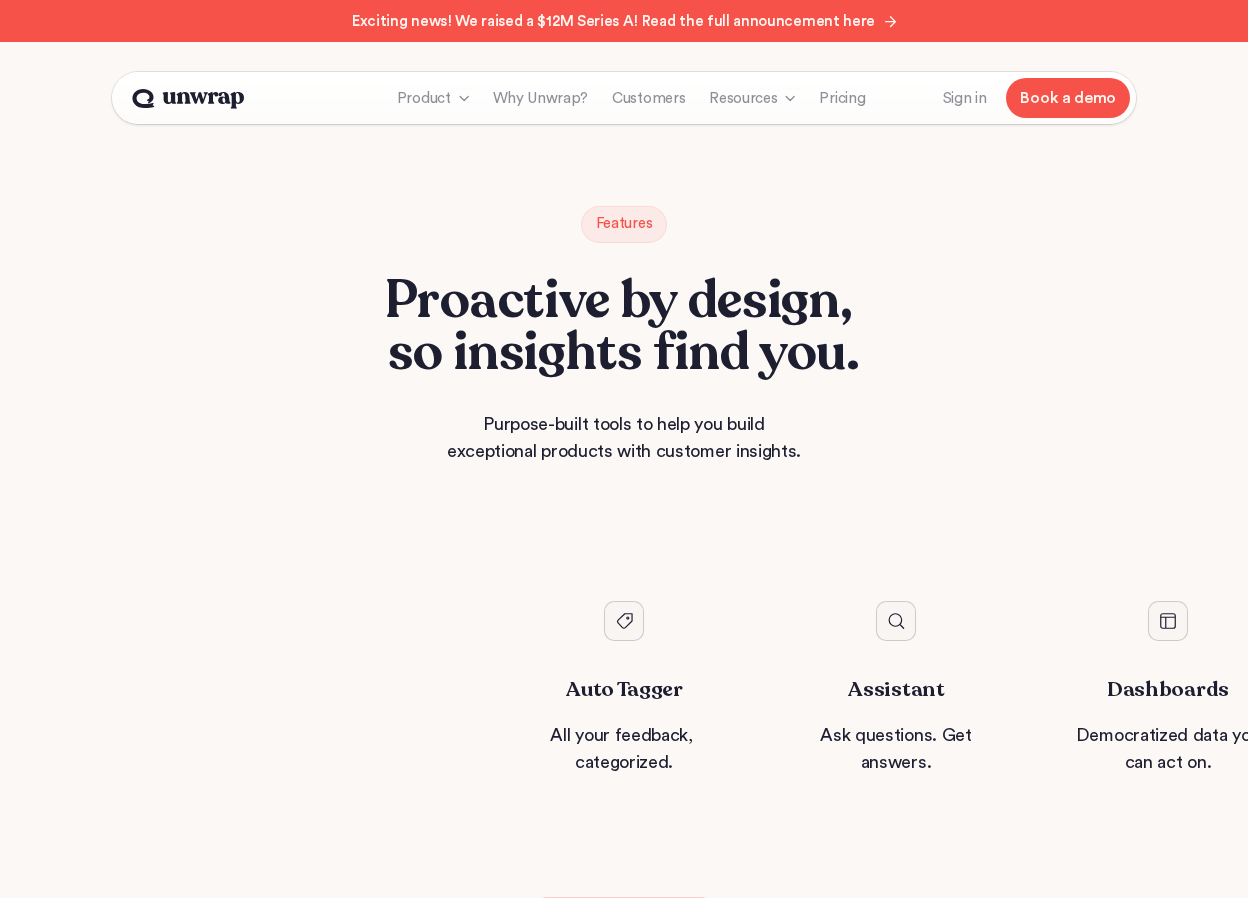 scroll, scrollTop: 0, scrollLeft: 0, axis: both 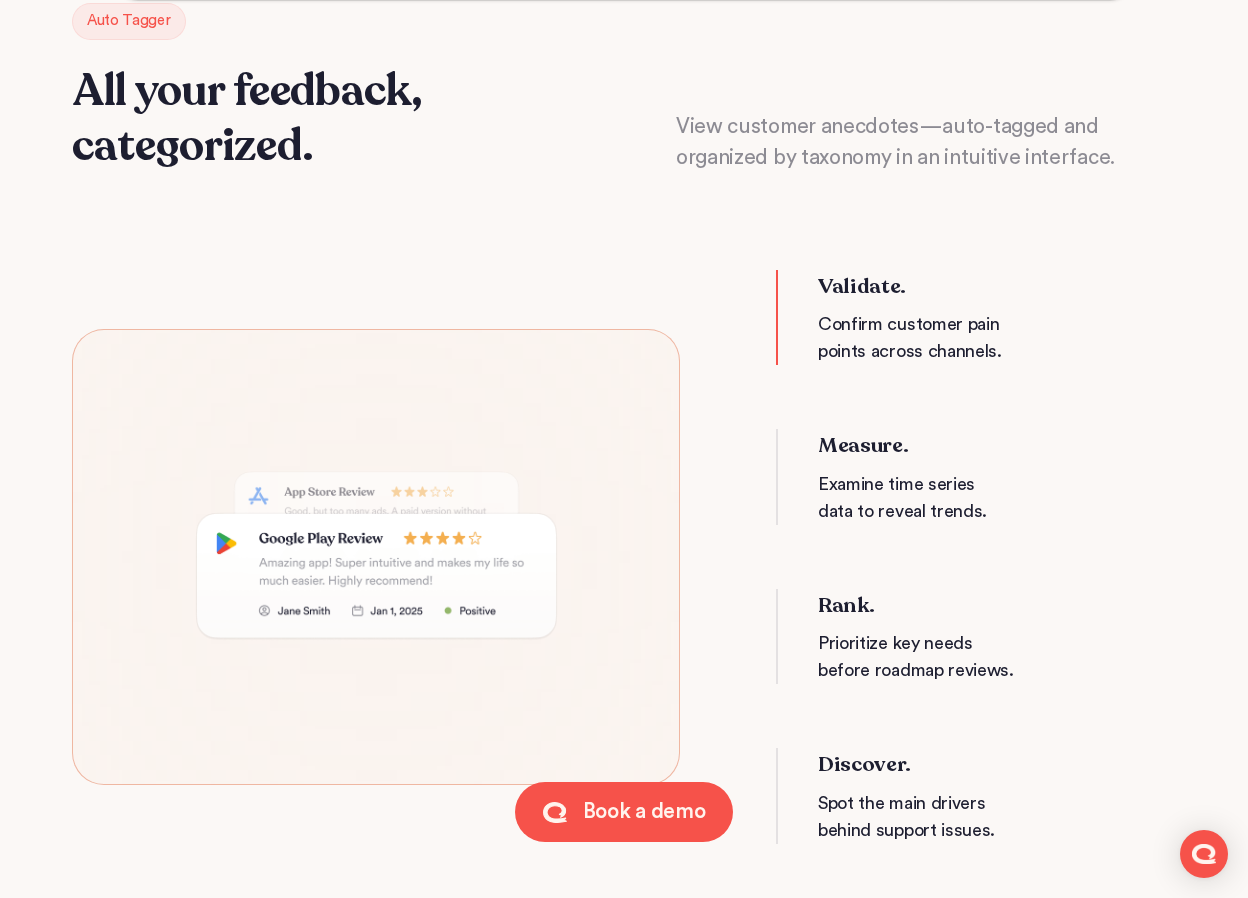 click on "Examine time series data to reveal trends." at bounding box center [943, 498] 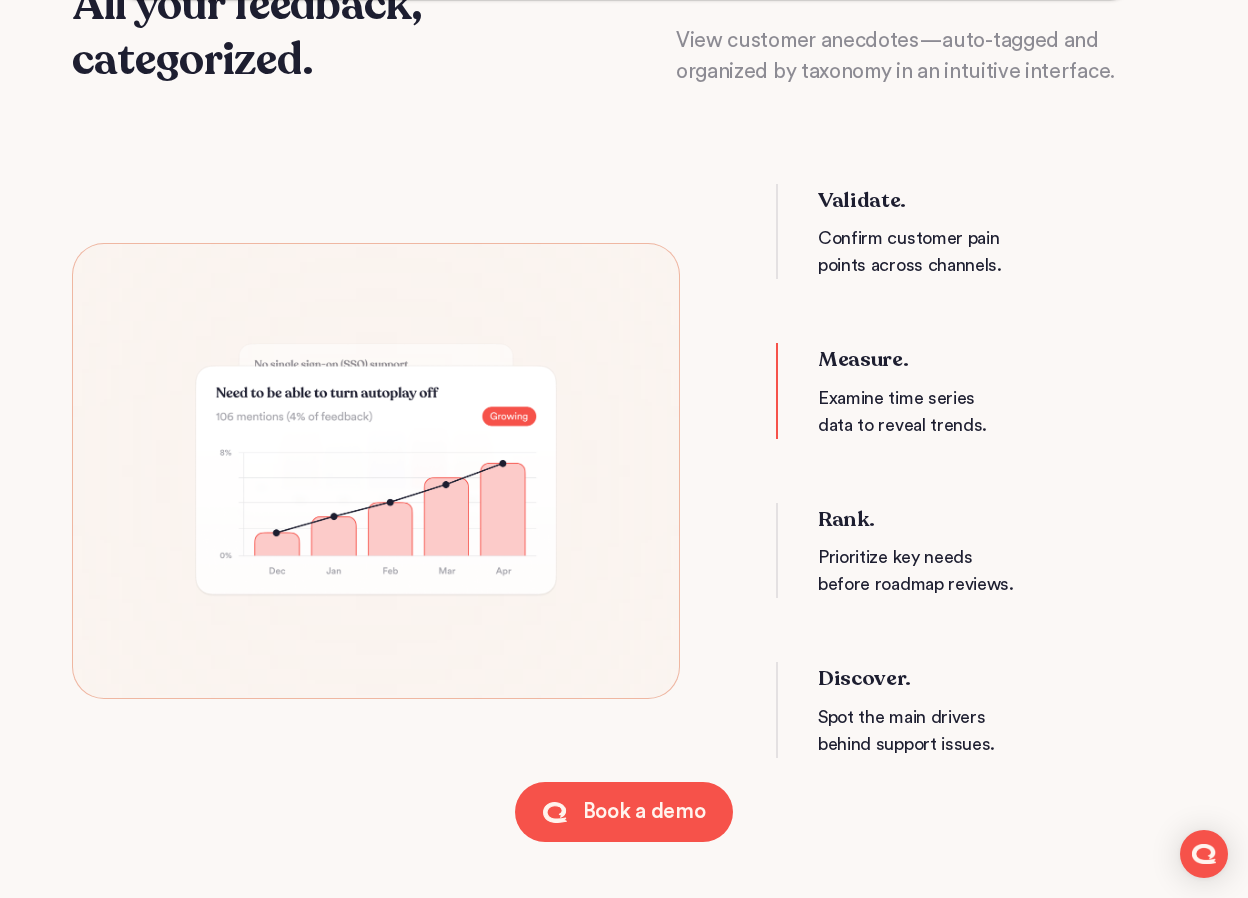 scroll, scrollTop: 1028, scrollLeft: 0, axis: vertical 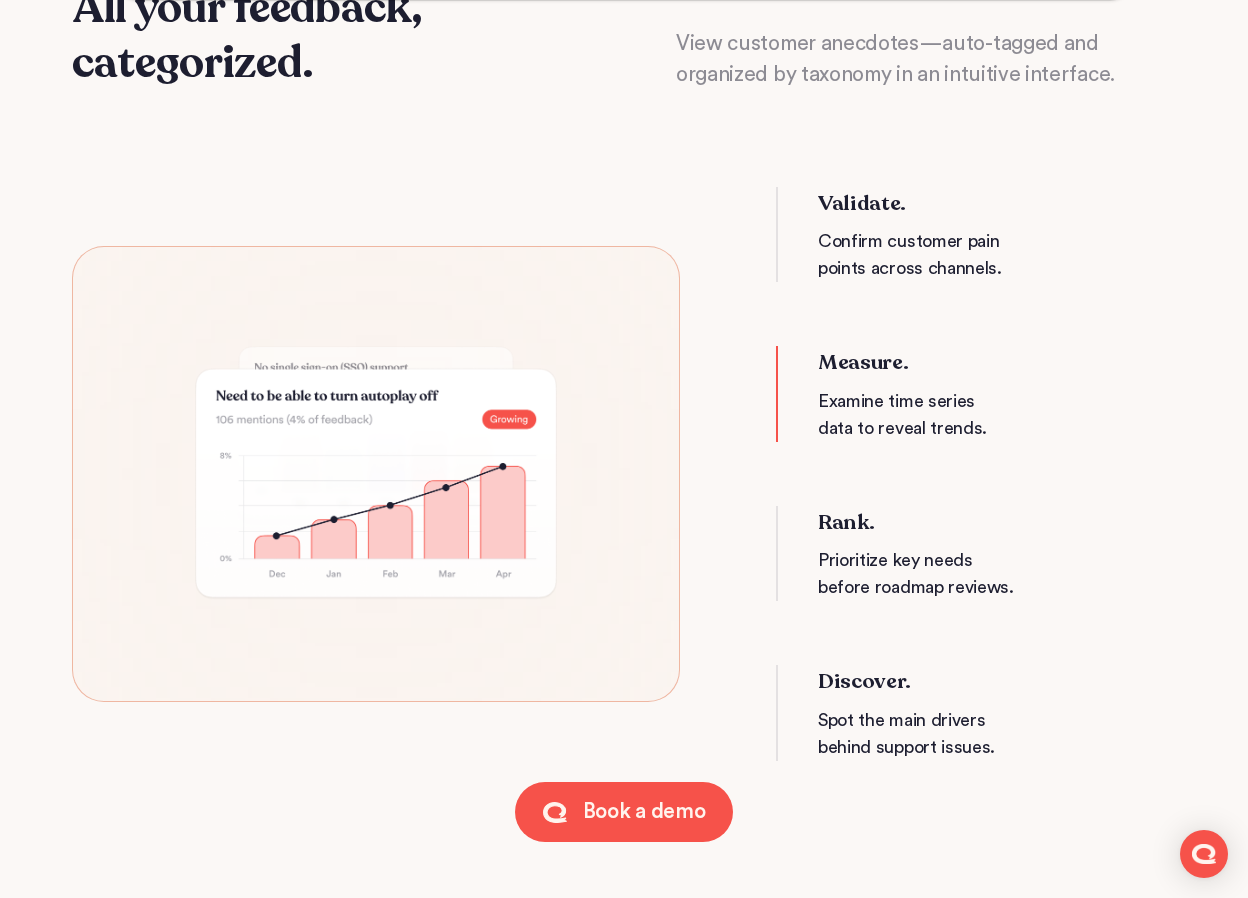 click on "Rank." at bounding box center [943, 523] 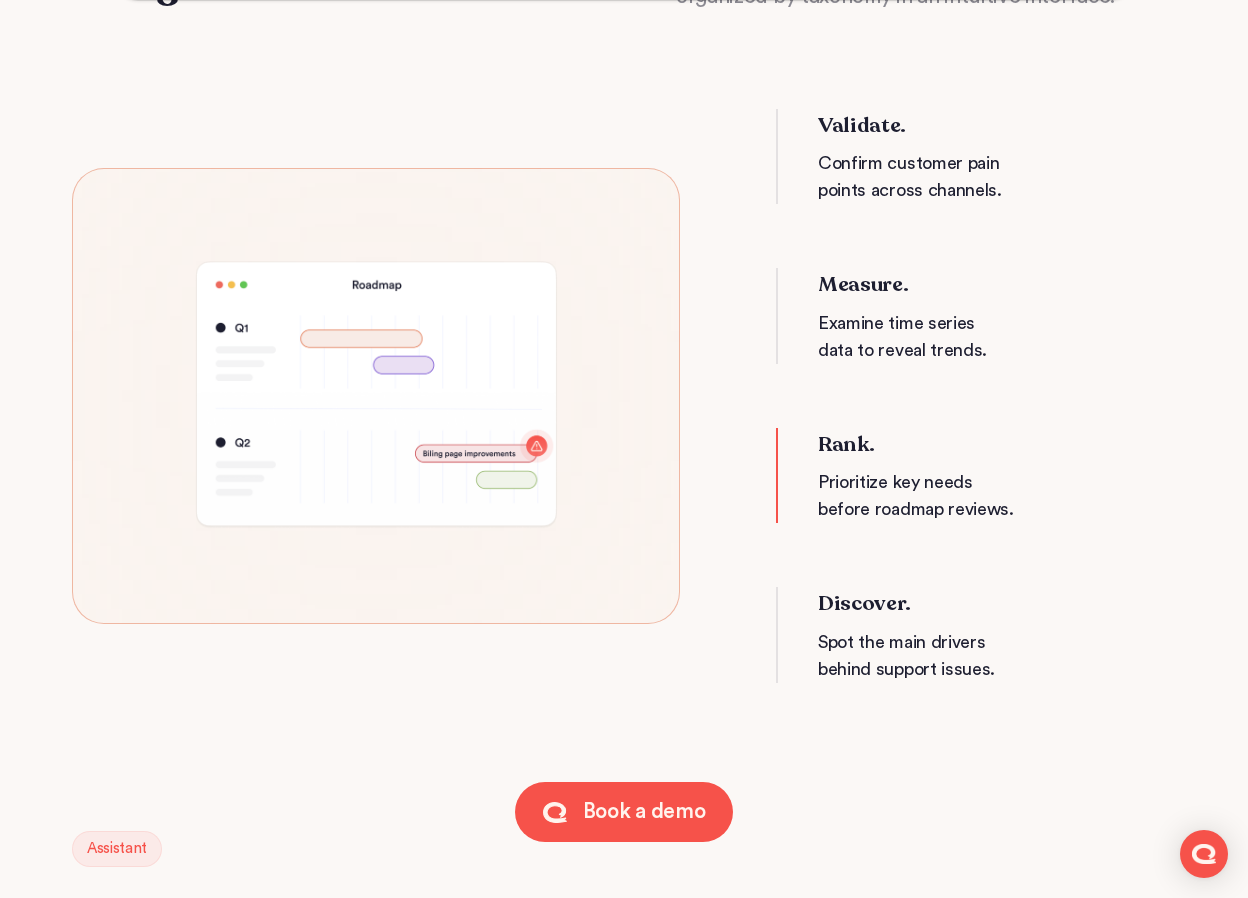 scroll, scrollTop: 1206, scrollLeft: 0, axis: vertical 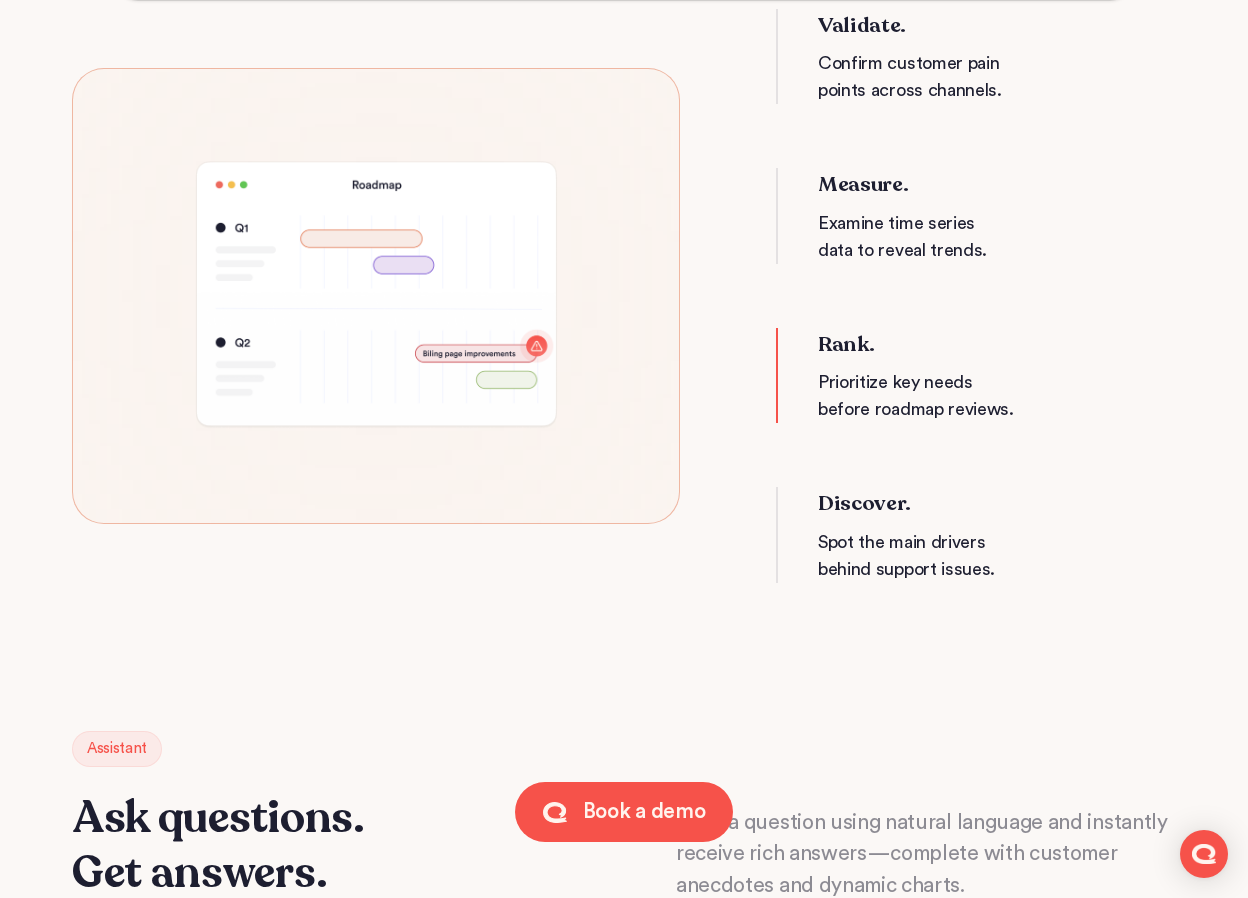 click on "Spot the main drivers behind support issues." at bounding box center [943, 556] 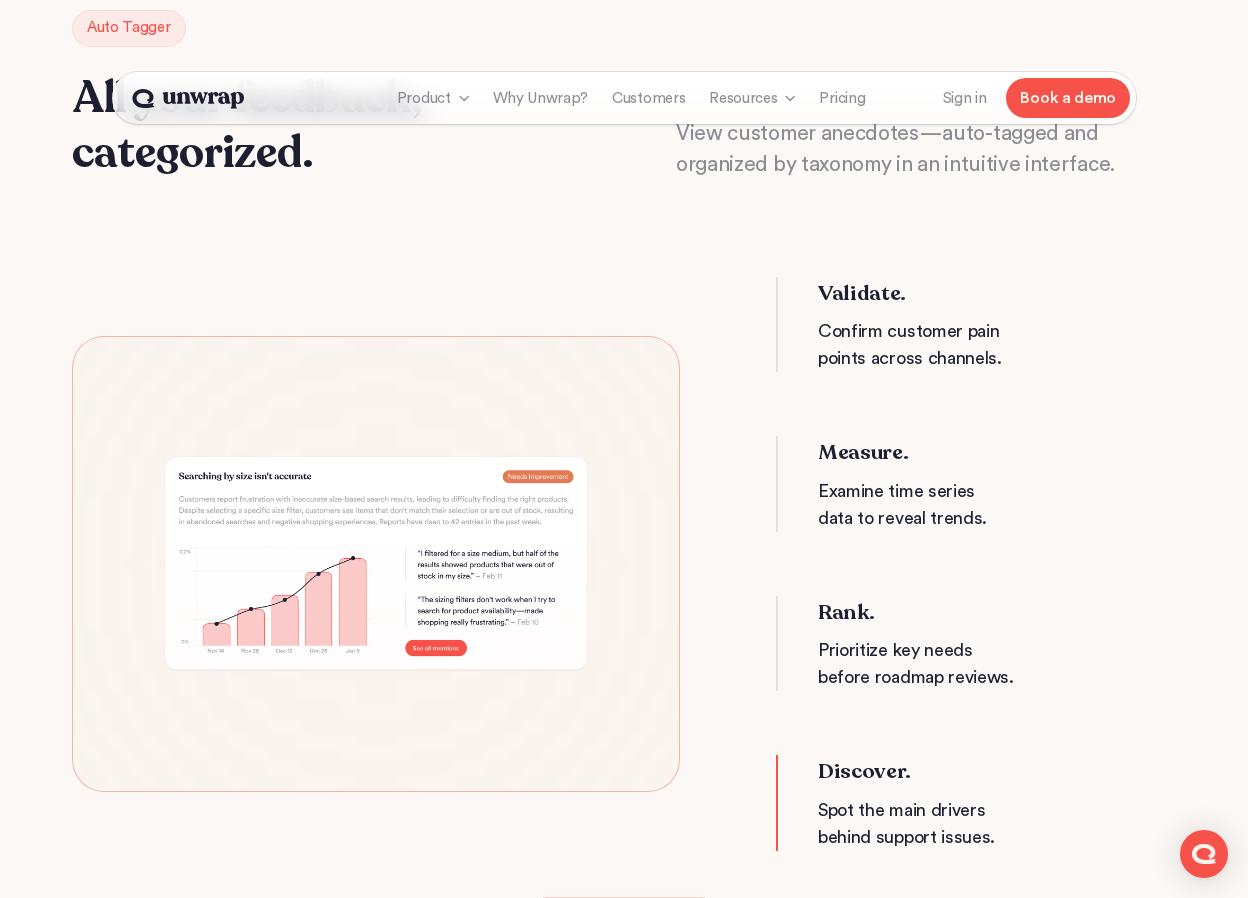 scroll, scrollTop: 889, scrollLeft: 0, axis: vertical 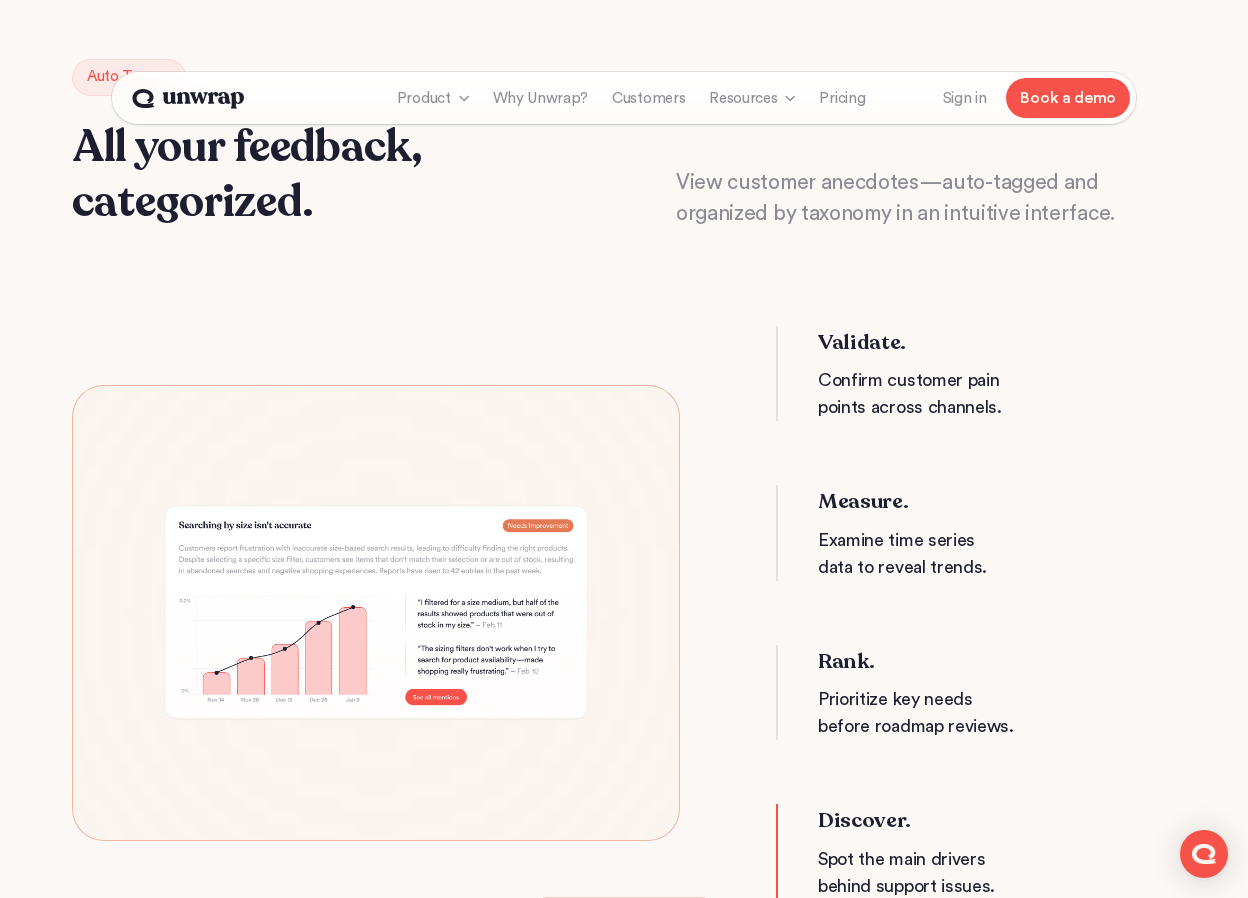 click on "Validate. Confirm customer pain points across channels." at bounding box center (943, 374) 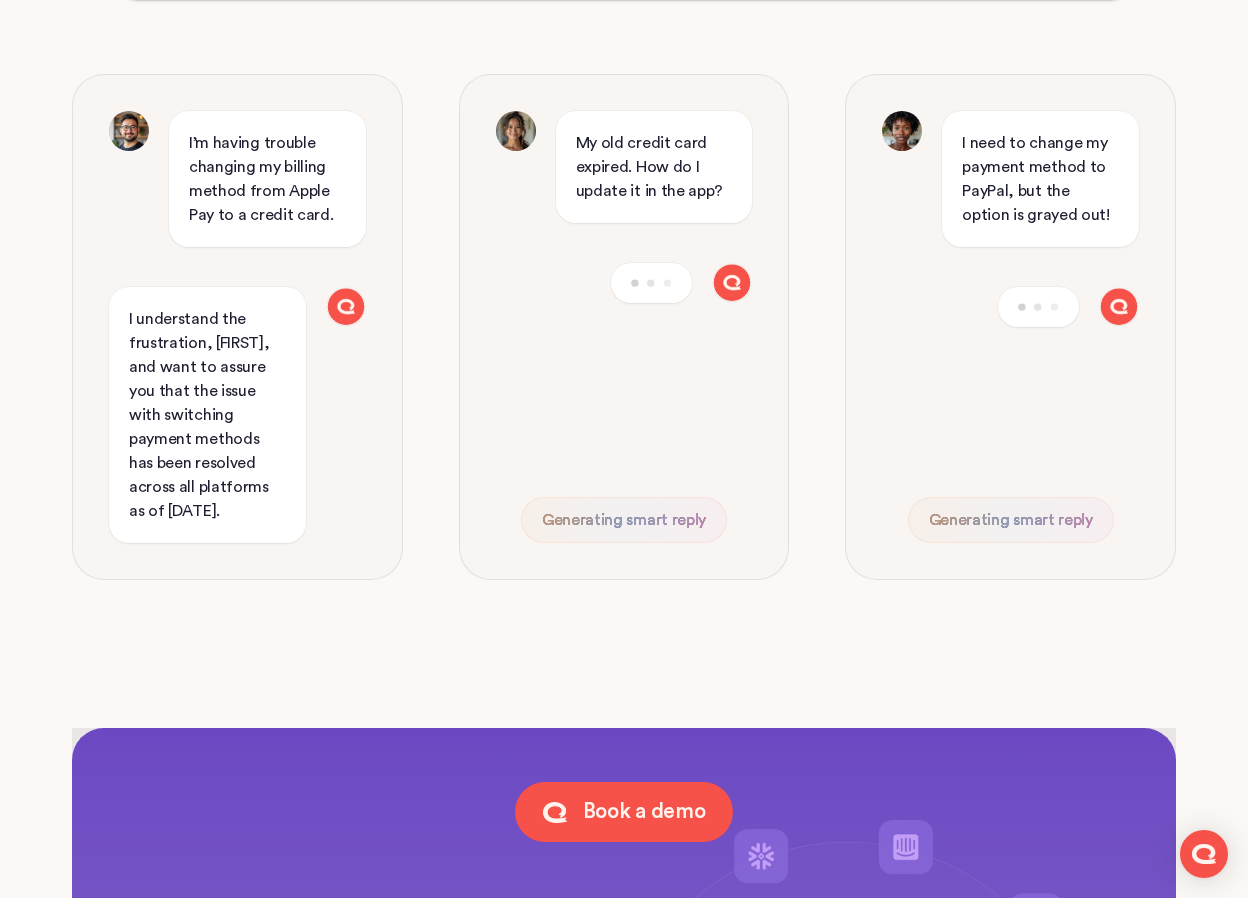 scroll, scrollTop: 5117, scrollLeft: 0, axis: vertical 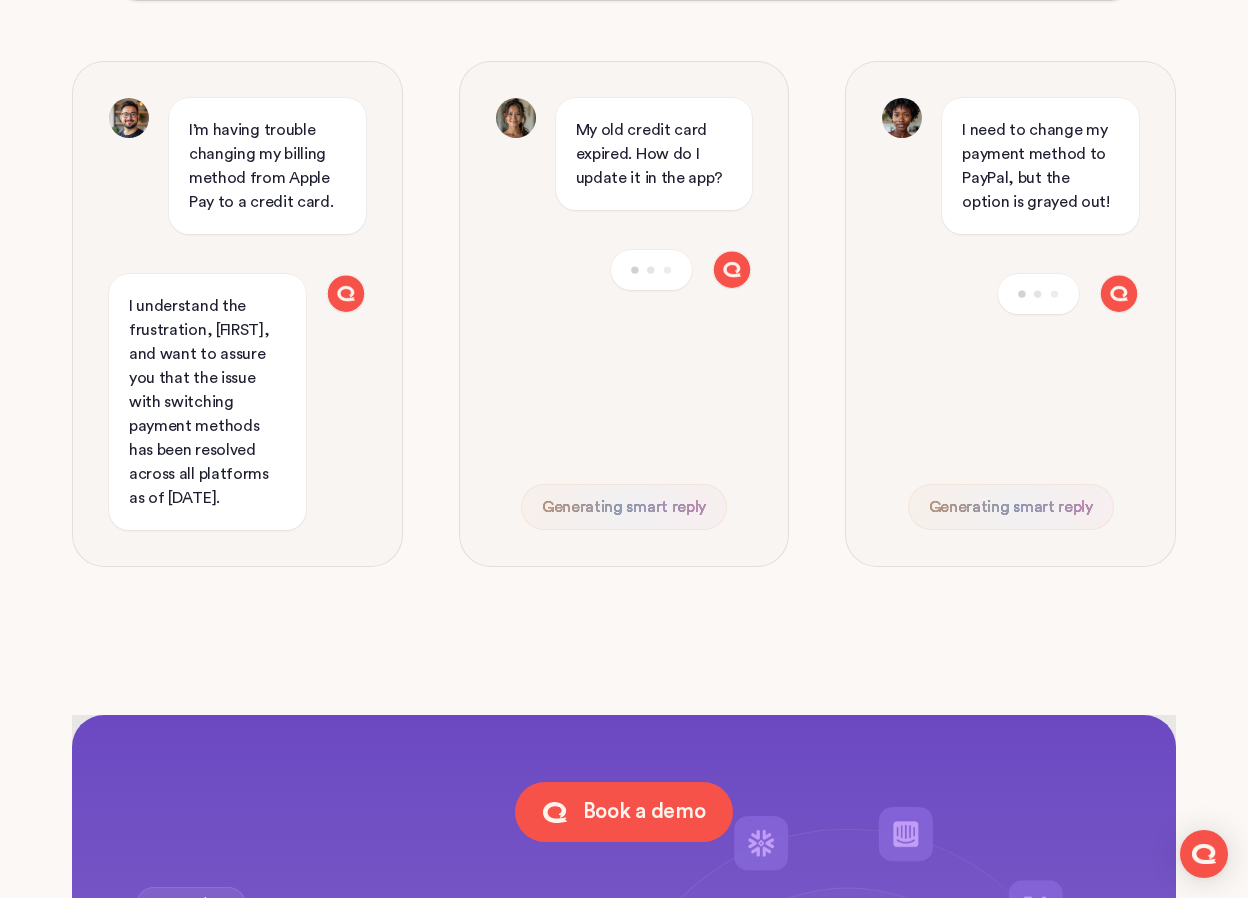click on "Generating smart reply" at bounding box center [624, 507] 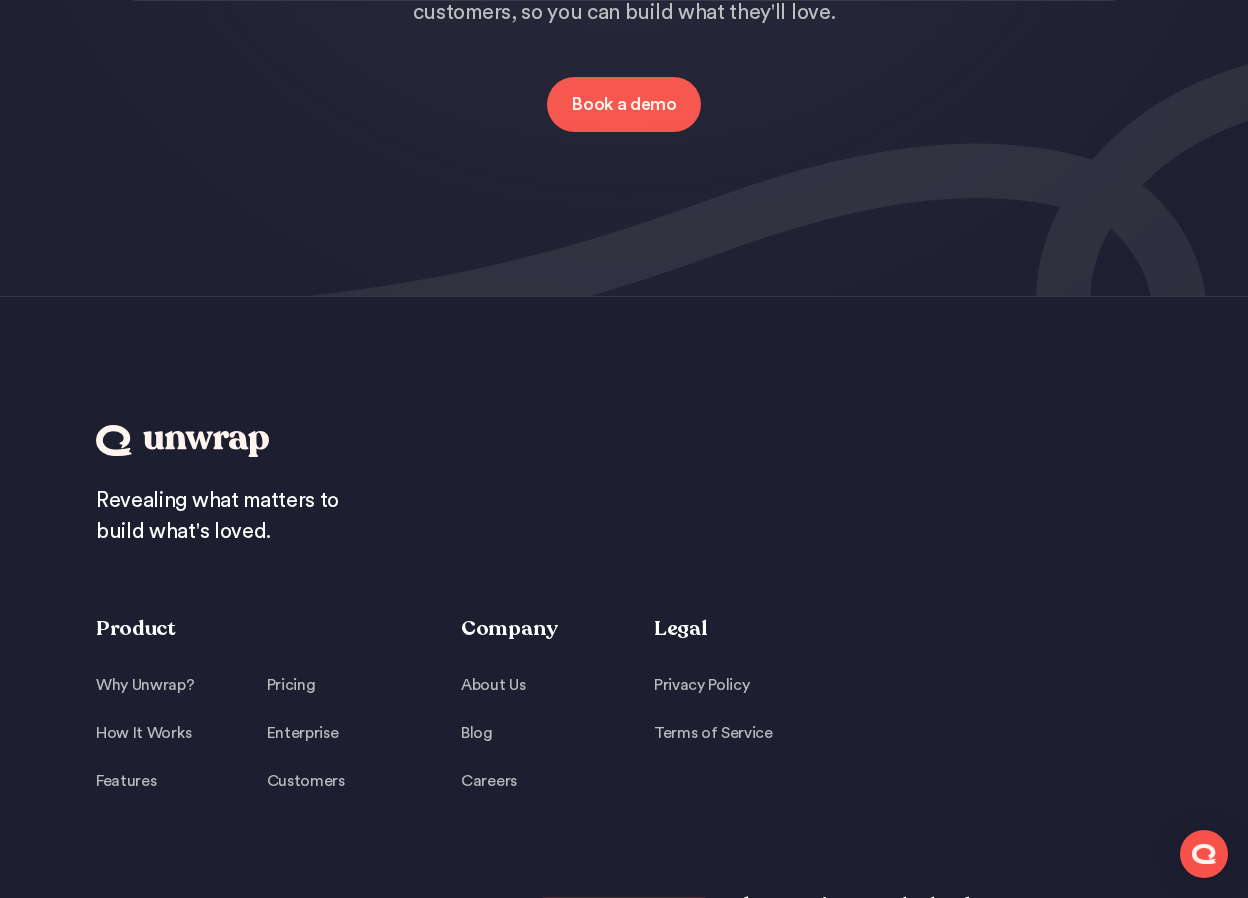 scroll, scrollTop: 8547, scrollLeft: 0, axis: vertical 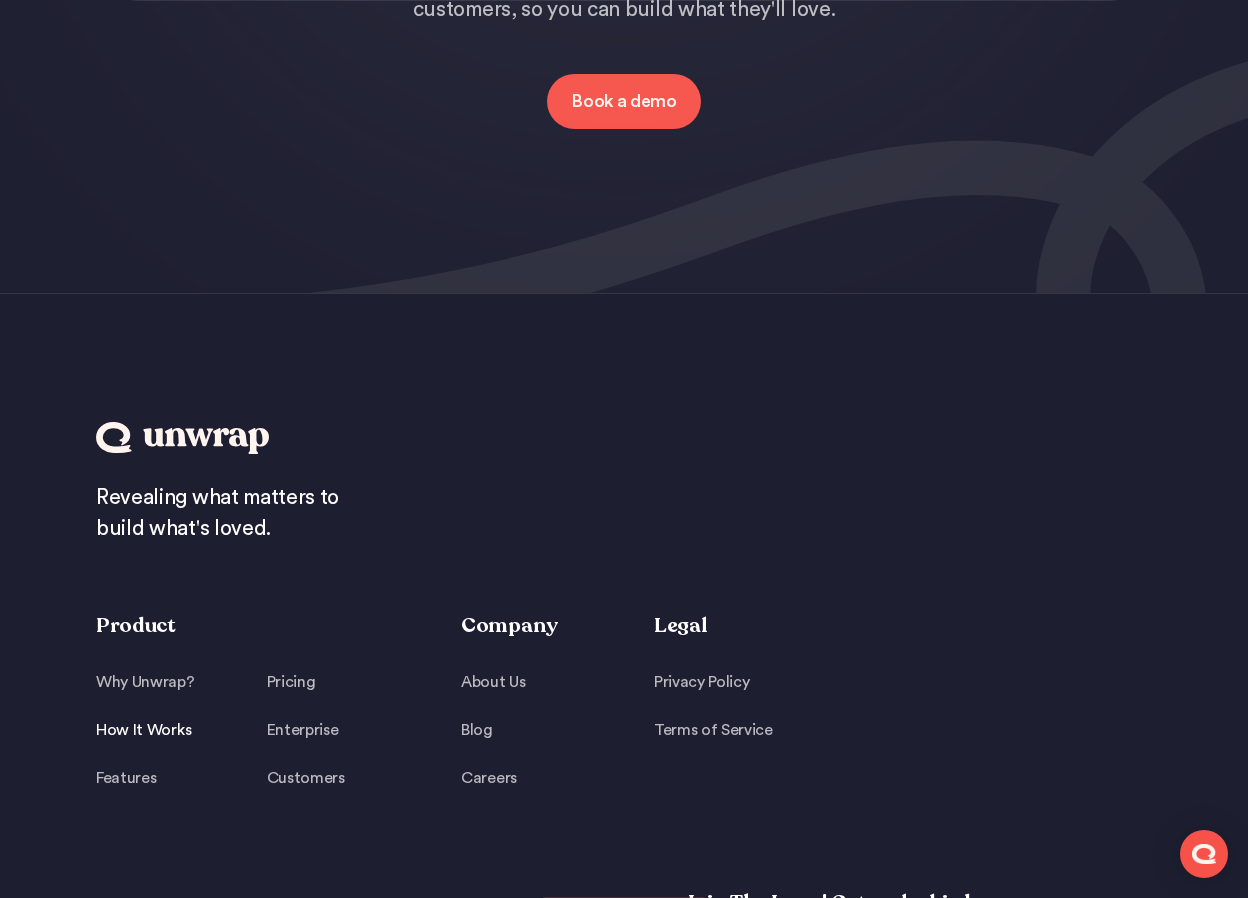 click on "How It Works" at bounding box center (145, 730) 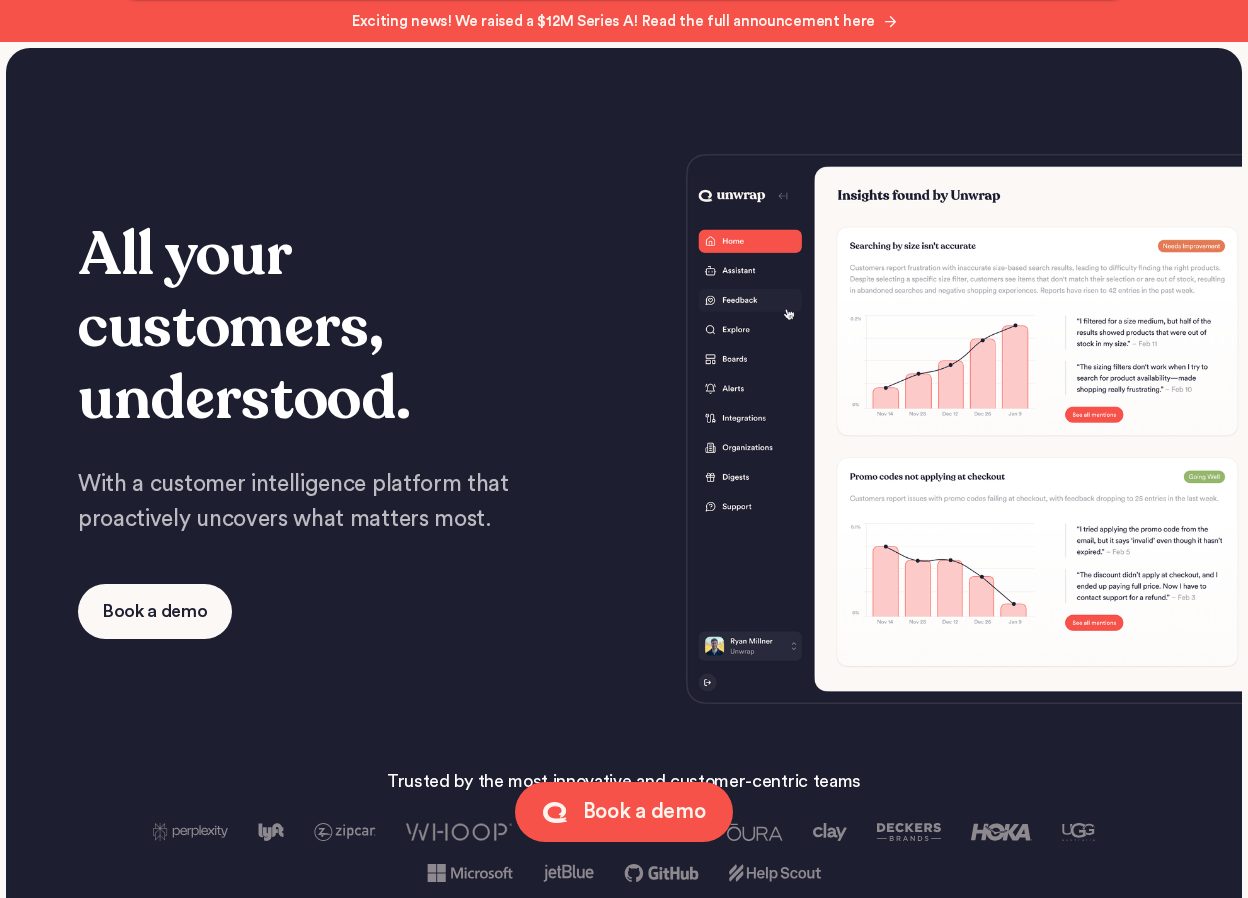 scroll, scrollTop: 3063, scrollLeft: 0, axis: vertical 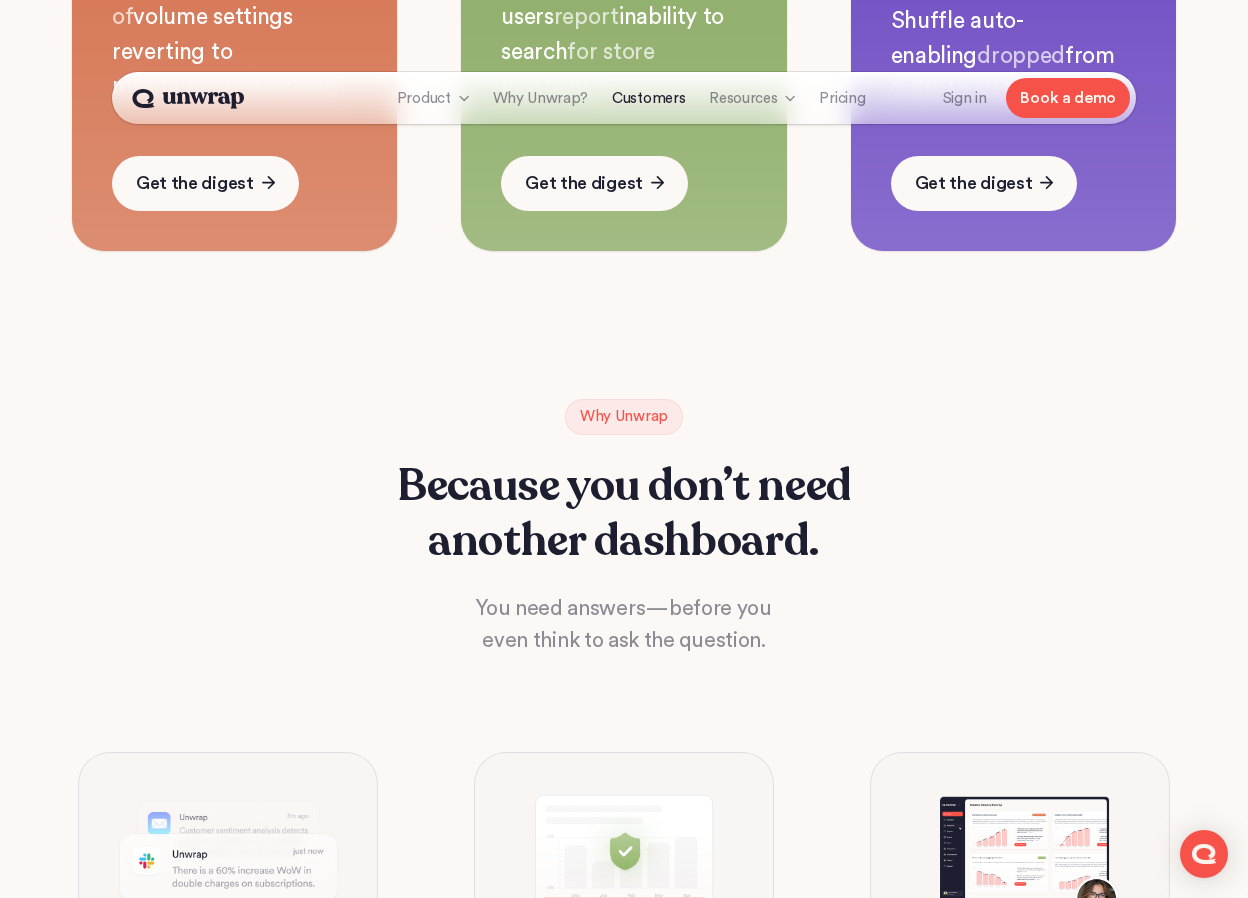 click on "Customers" at bounding box center (648, 98) 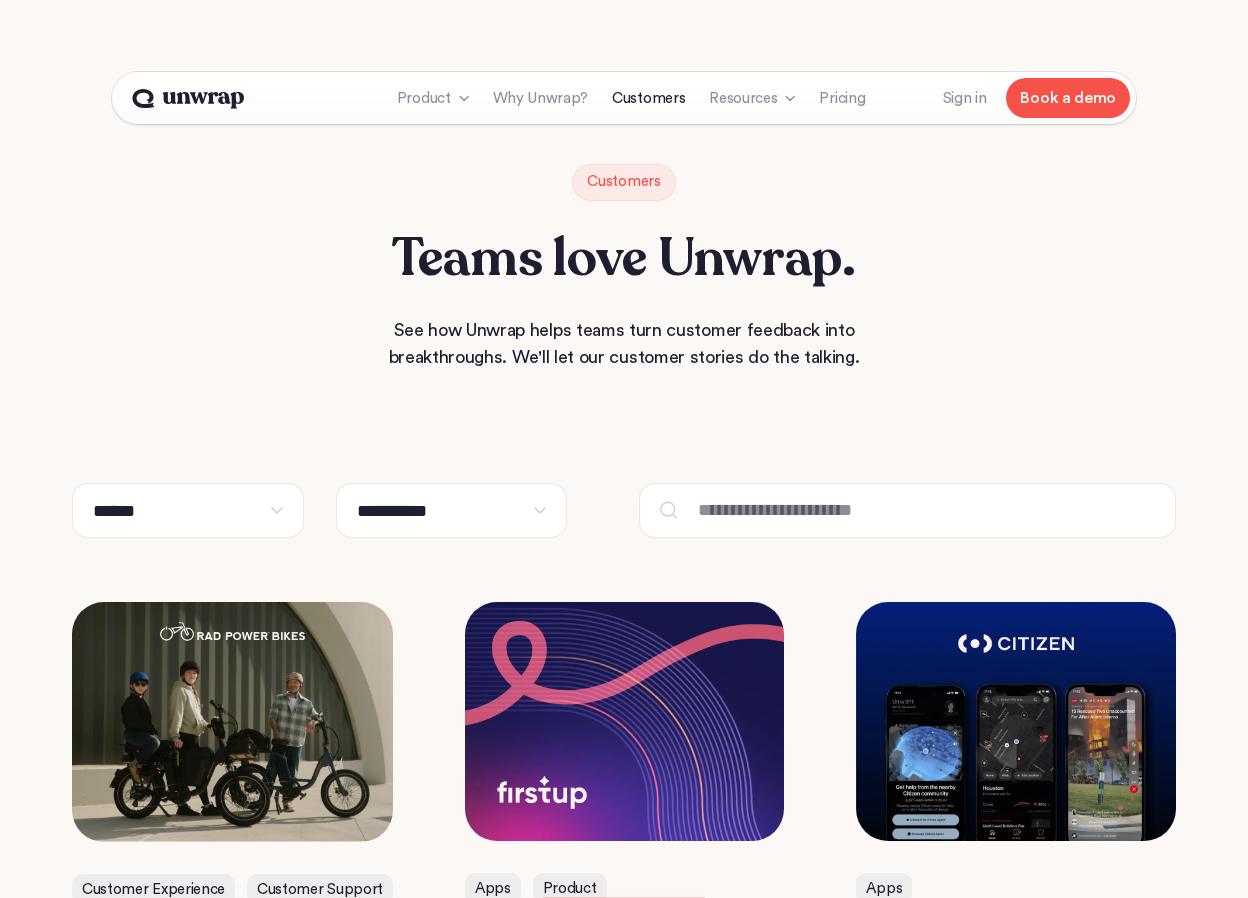 scroll, scrollTop: 0, scrollLeft: 0, axis: both 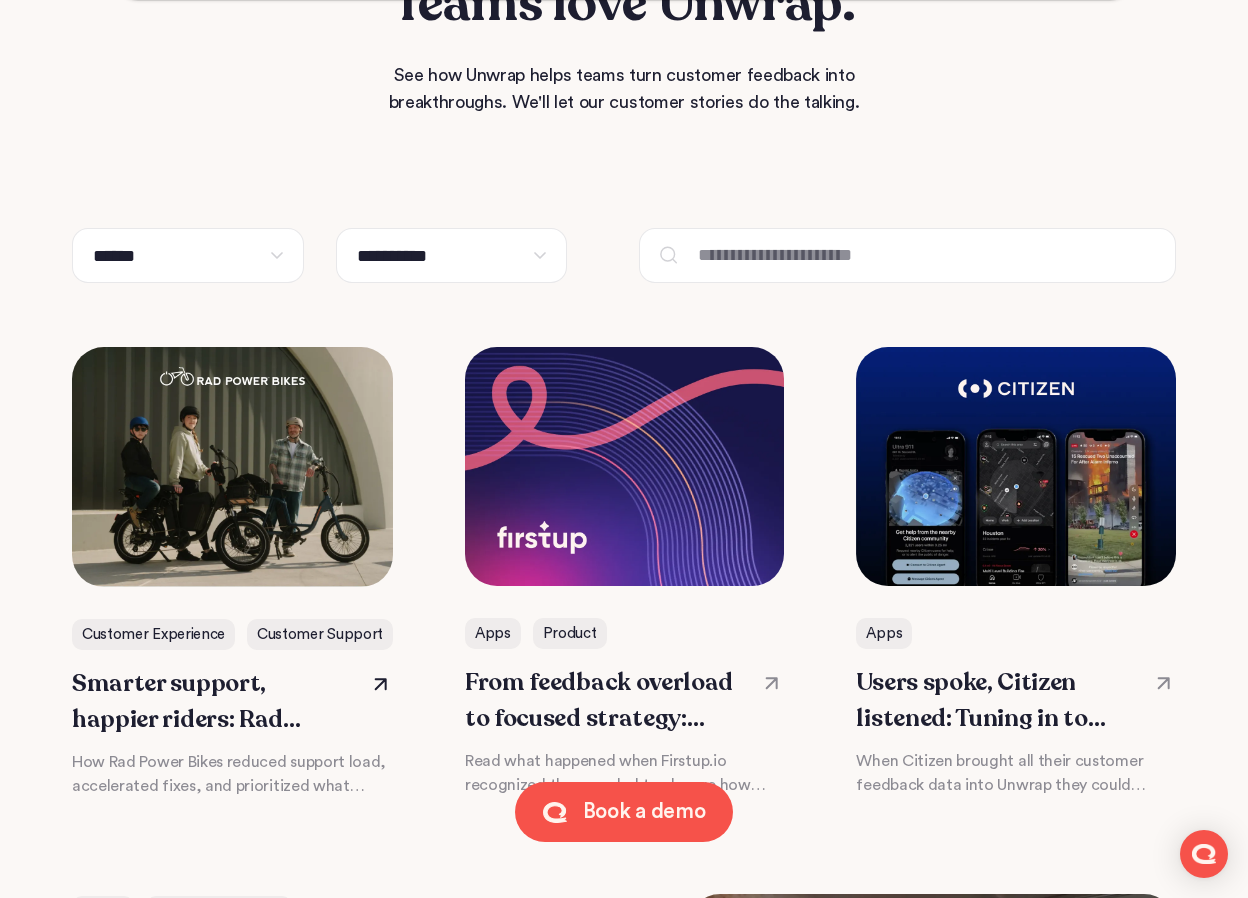 click at bounding box center [232, 573] 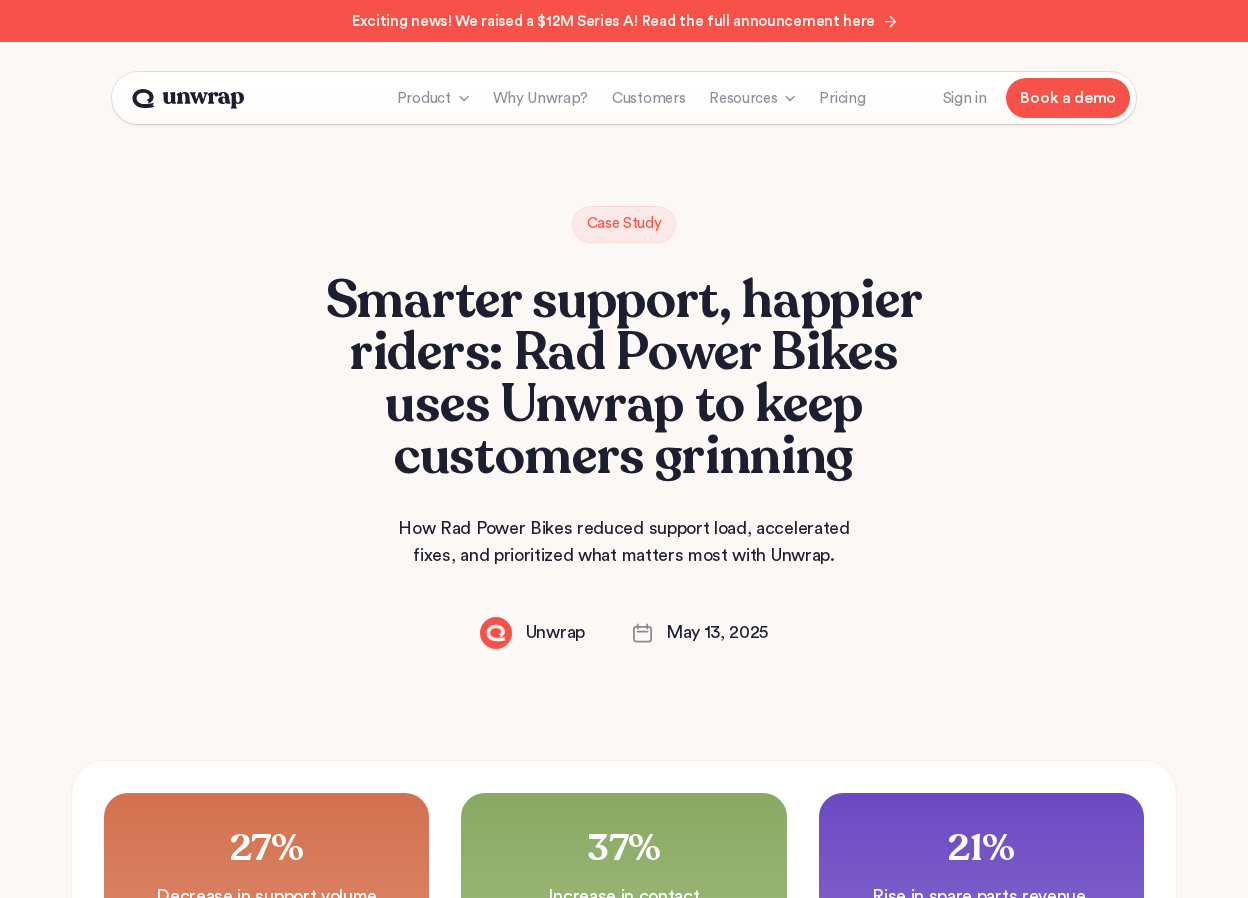 scroll, scrollTop: 0, scrollLeft: 0, axis: both 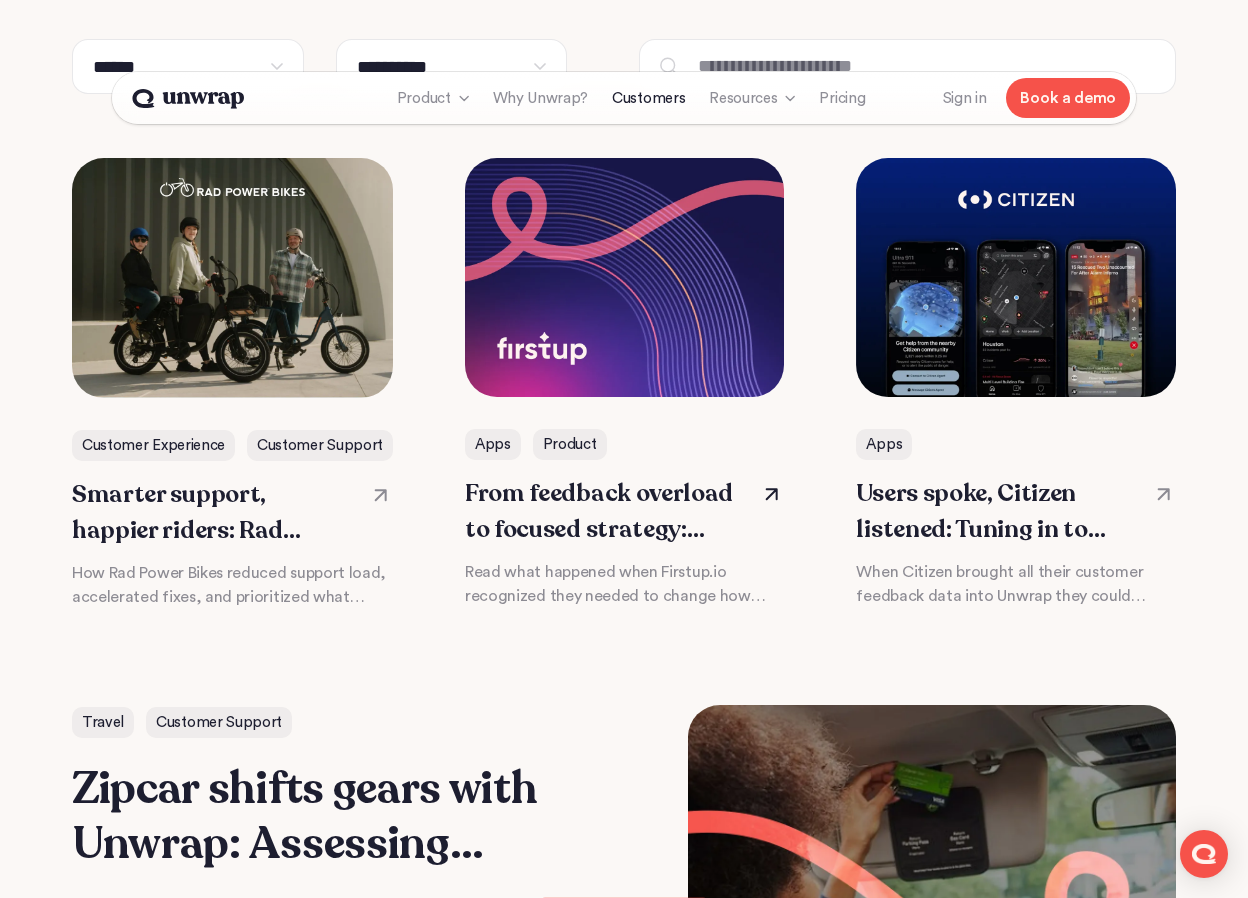 click at bounding box center [625, 383] 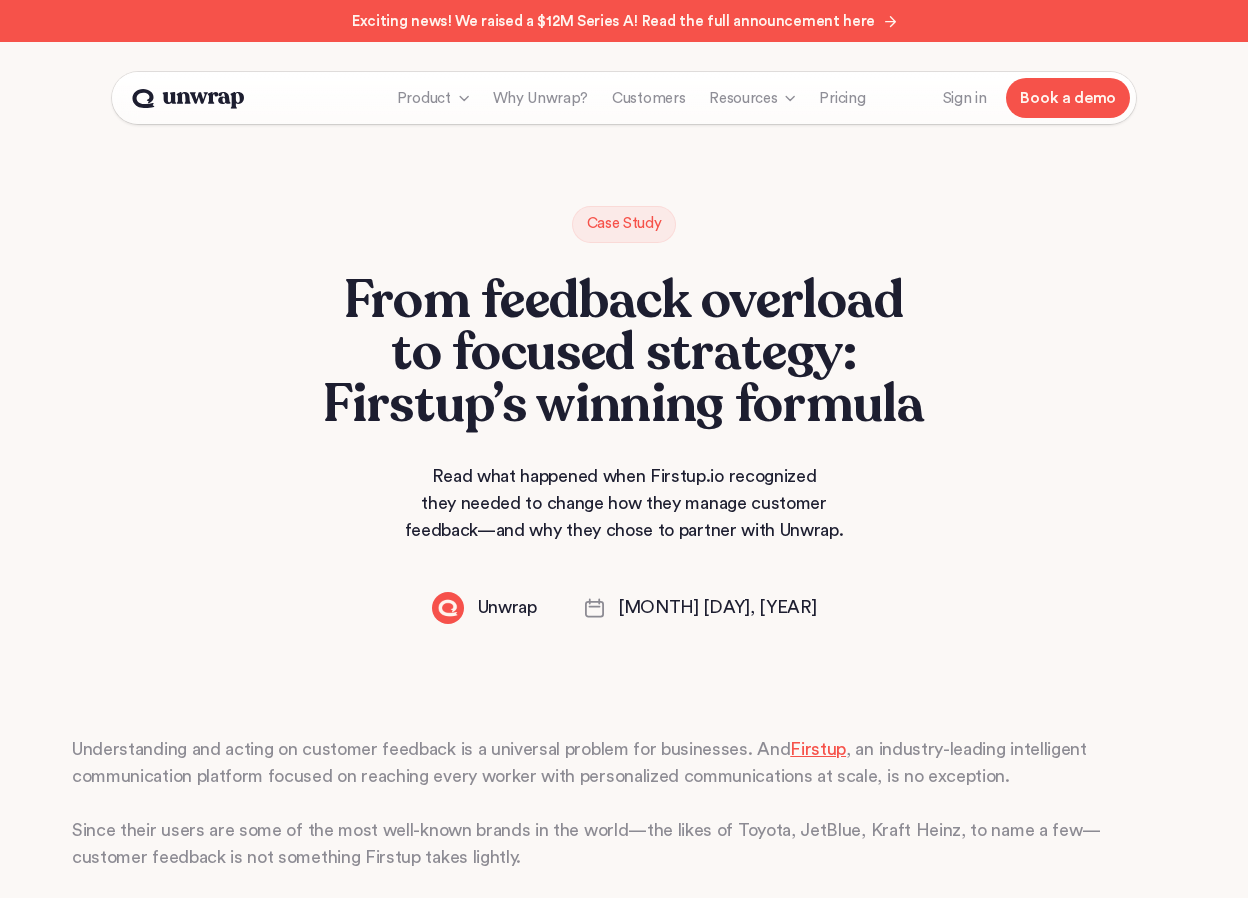 scroll, scrollTop: 0, scrollLeft: 0, axis: both 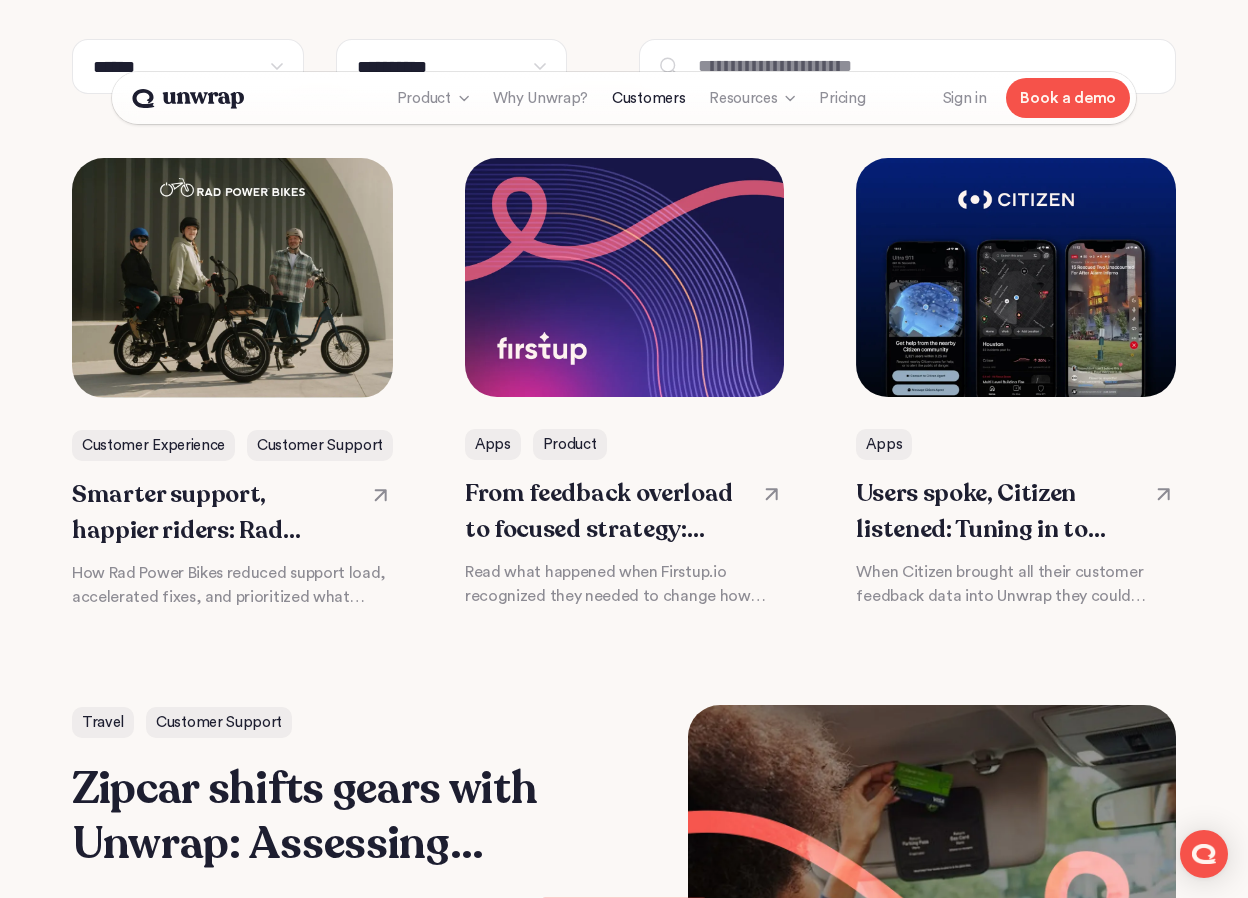 click on "****** ******
[CREDIT_CARD] [CREDIT_CARD] [CREDIT_CARD] [CREDIT_CARD] [CREDIT_CARD] [CREDIT_CARD] [CREDIT_CARD] [CREDIT_CARD] [CREDIT_CARD] [CREDIT_CARD]
Thank you! Your submission has been received! Oops! Something went wrong while submitting the form. Customer Experience Customer Support Smarter support, happier riders: Rad Power Bikes uses Unwrap to keep customers grinning
How Rad Power Bikes reduced support load, accelerated fixes, and prioritized what matters most with Unwrap. Read case study
[DATE] Apps Product From feedback overload to focused strategy: Firstup’s winning formula
Read what happened when Firstup.io recognized they needed to change how they manage customer feedback—and why they chose to partner with Unwrap. Read case study
[DATE] Apps Users spoke, Citizen listened: Tuning in to customer feedback to improve app experience
When Citizen brought all their customer feedback data into Unwrap they could quickly identify patterns and build data-backed product roadmaps." at bounding box center [624, 861] 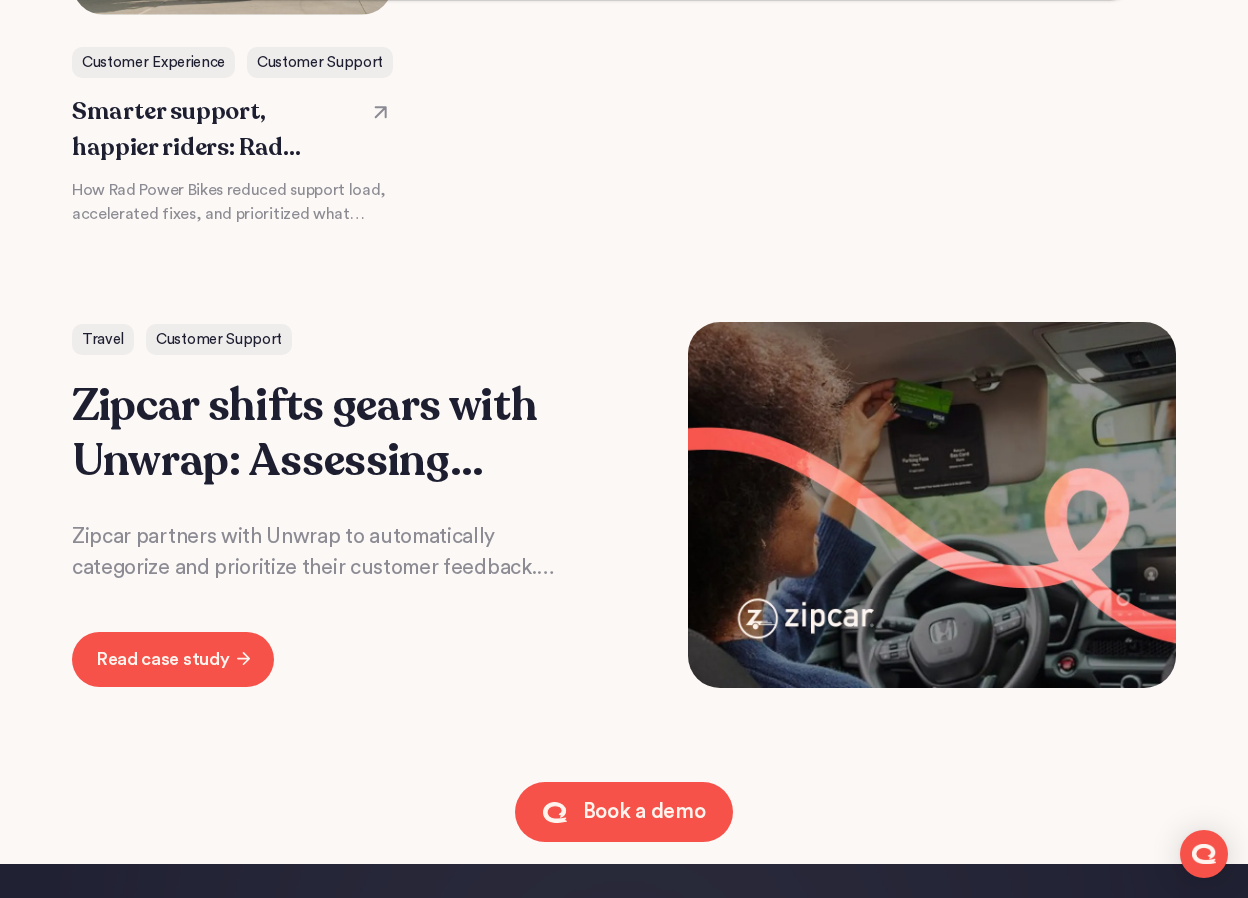scroll, scrollTop: 894, scrollLeft: 0, axis: vertical 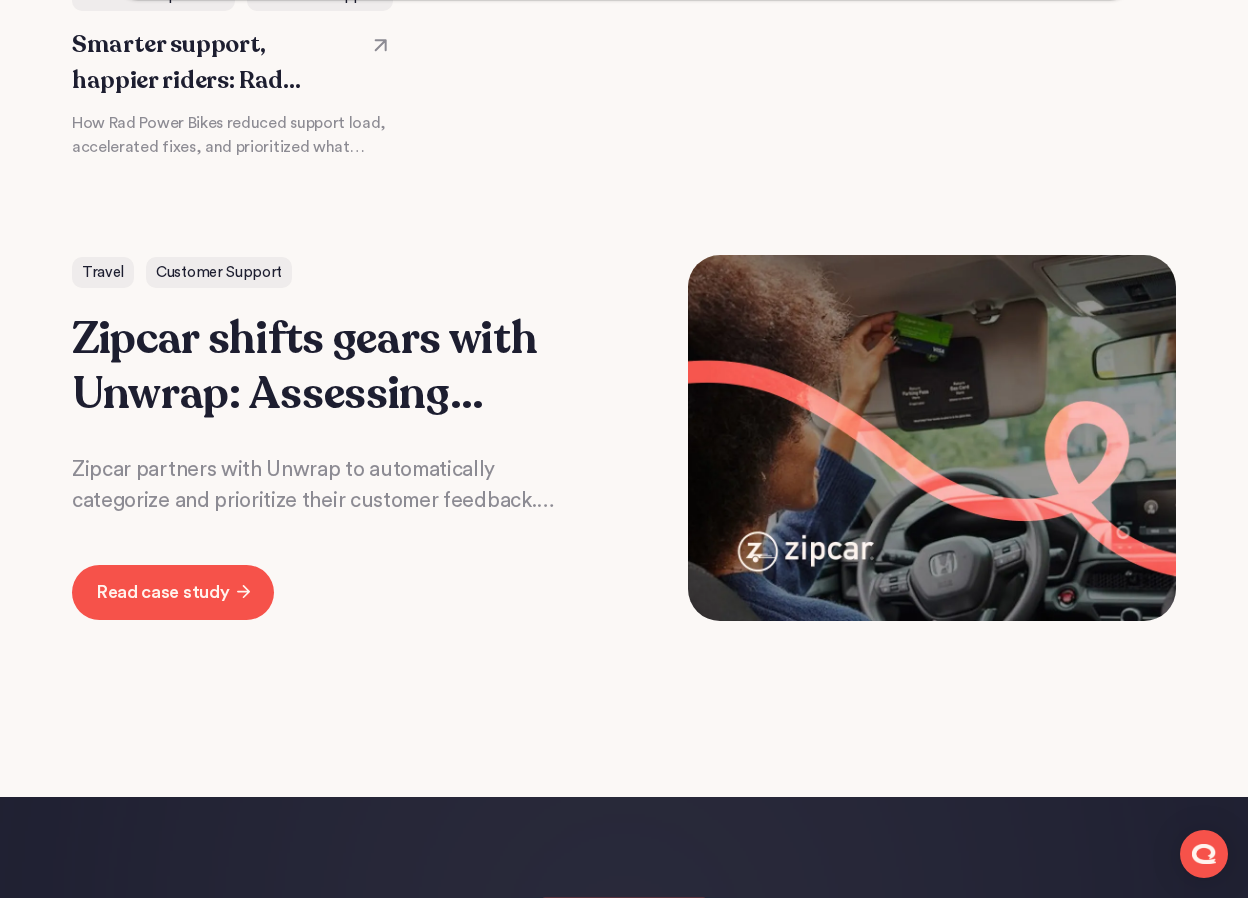 click at bounding box center [624, 438] 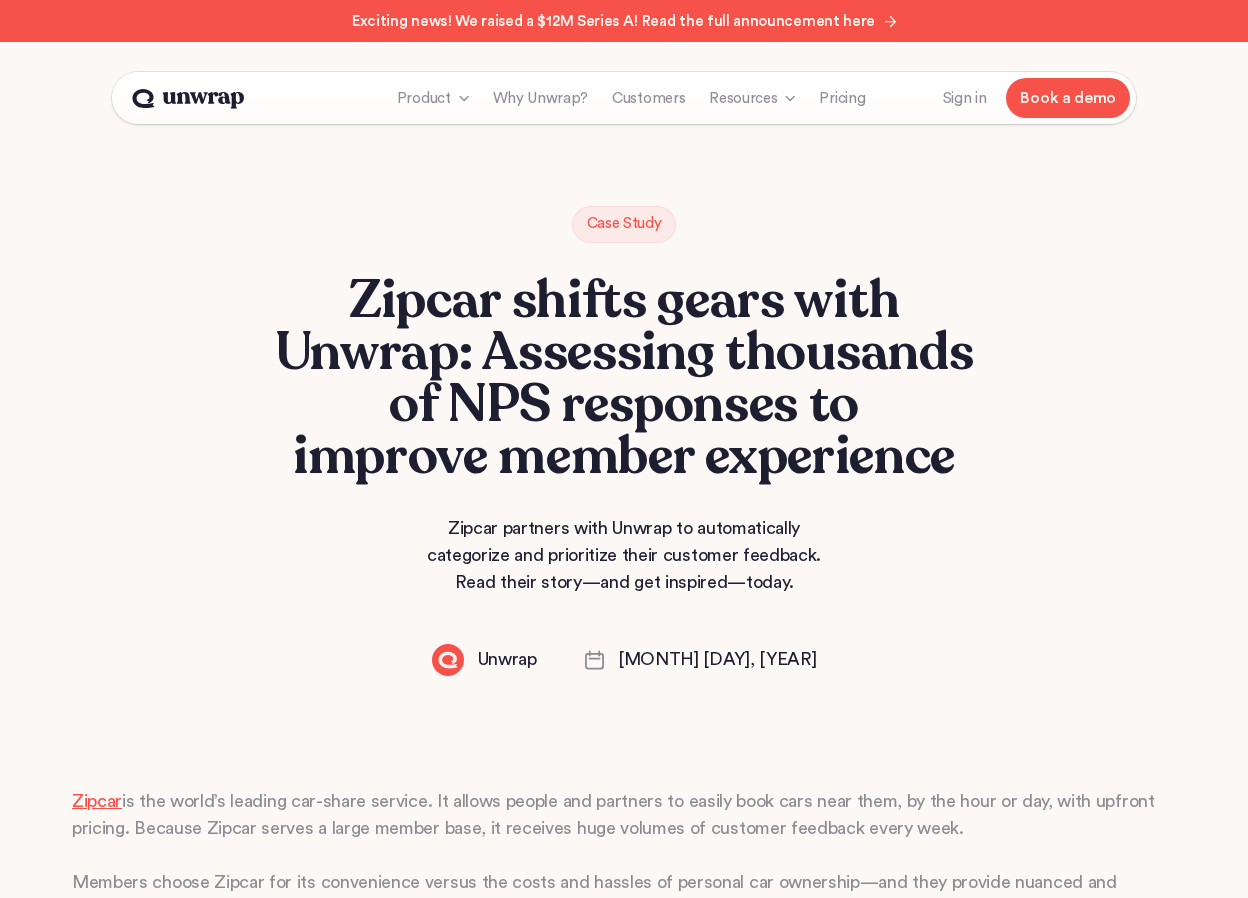 scroll, scrollTop: 0, scrollLeft: 0, axis: both 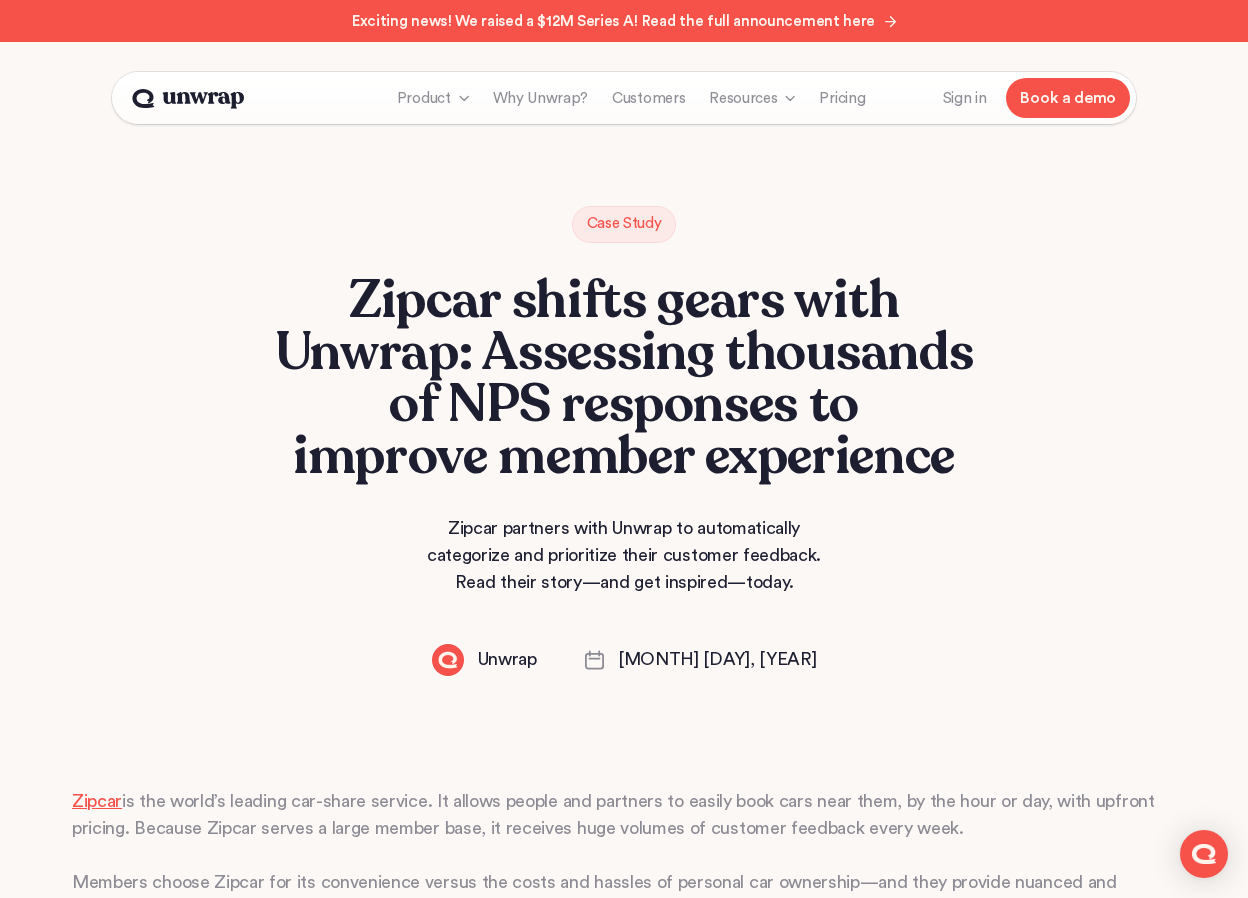 click 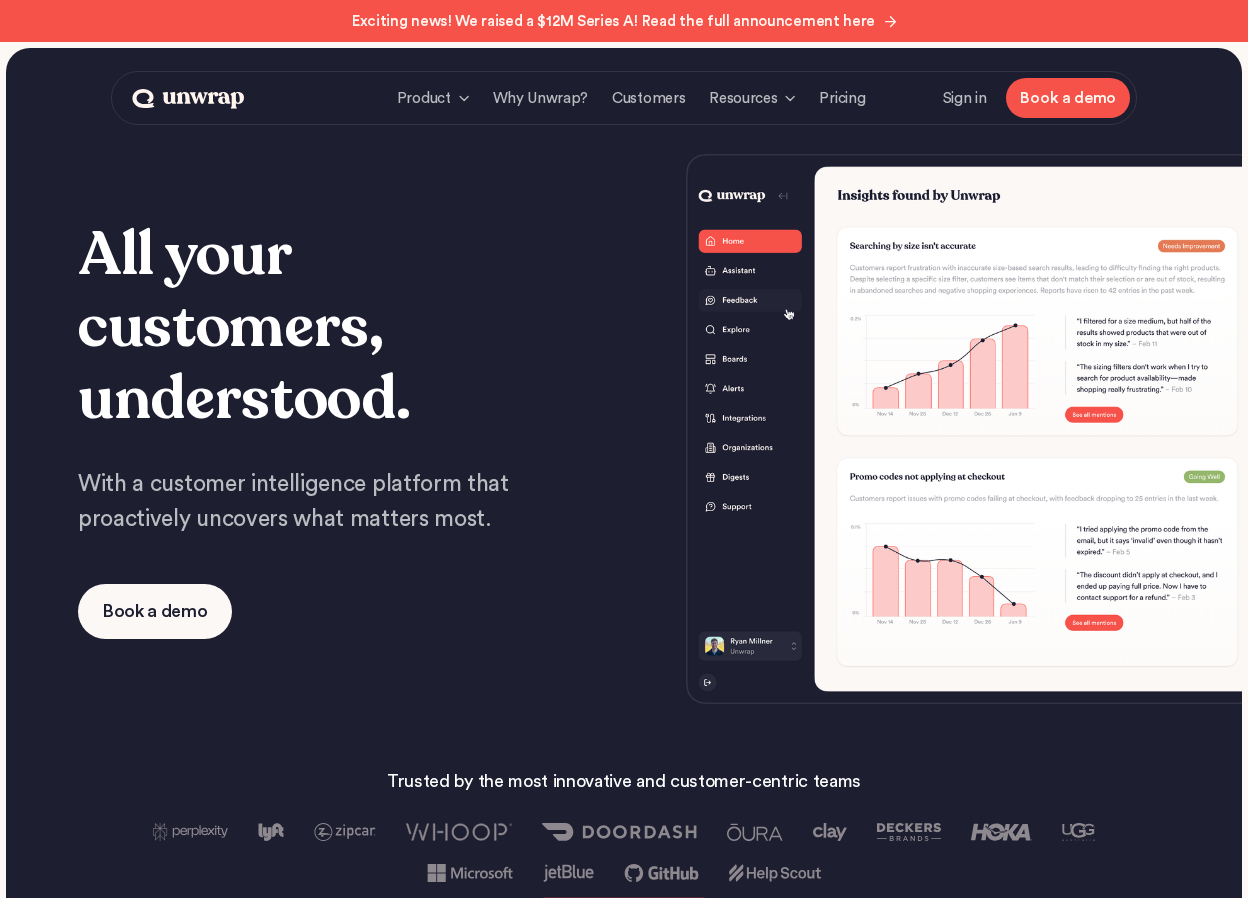 scroll, scrollTop: 0, scrollLeft: 0, axis: both 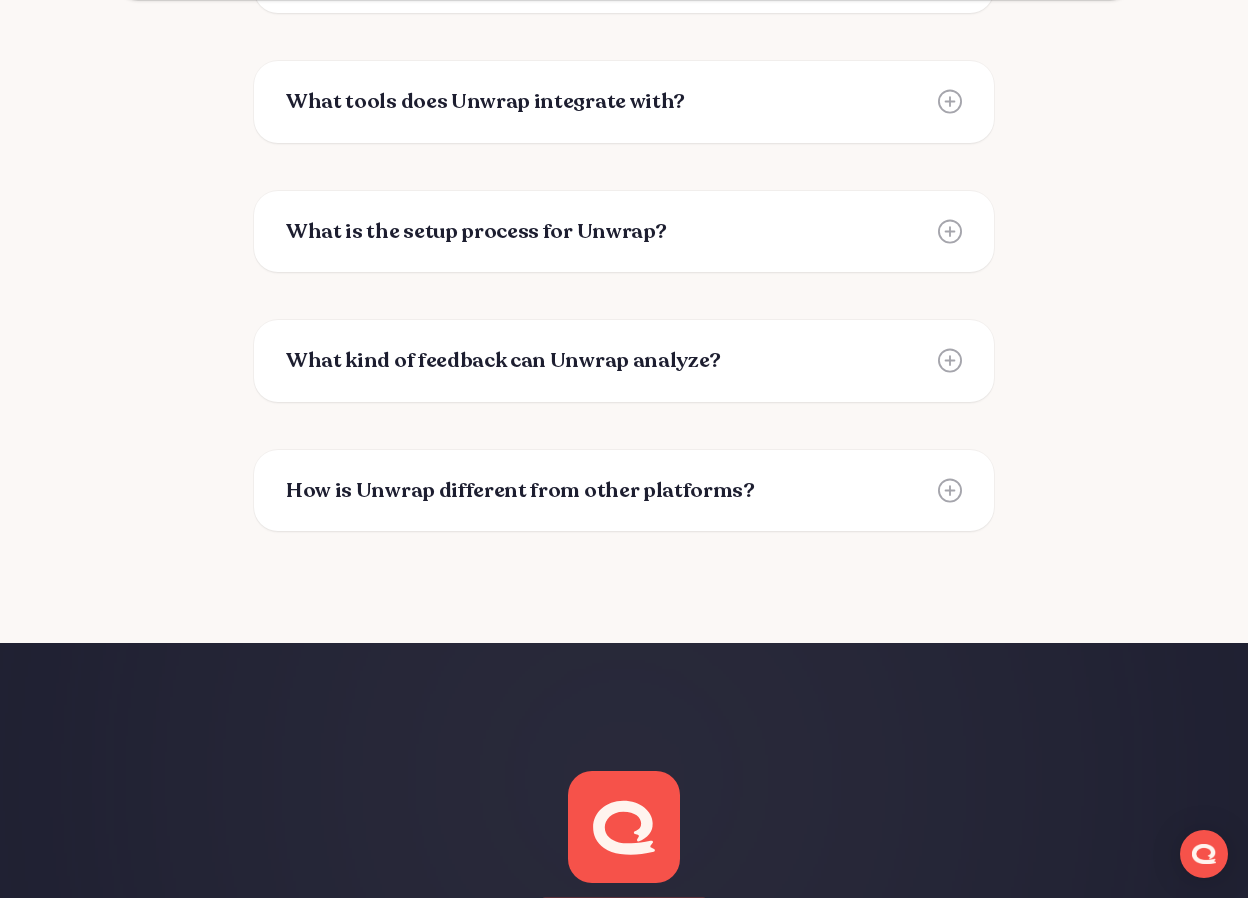 click on "What kind of feedback can Unwrap analyze?" at bounding box center (503, 361) 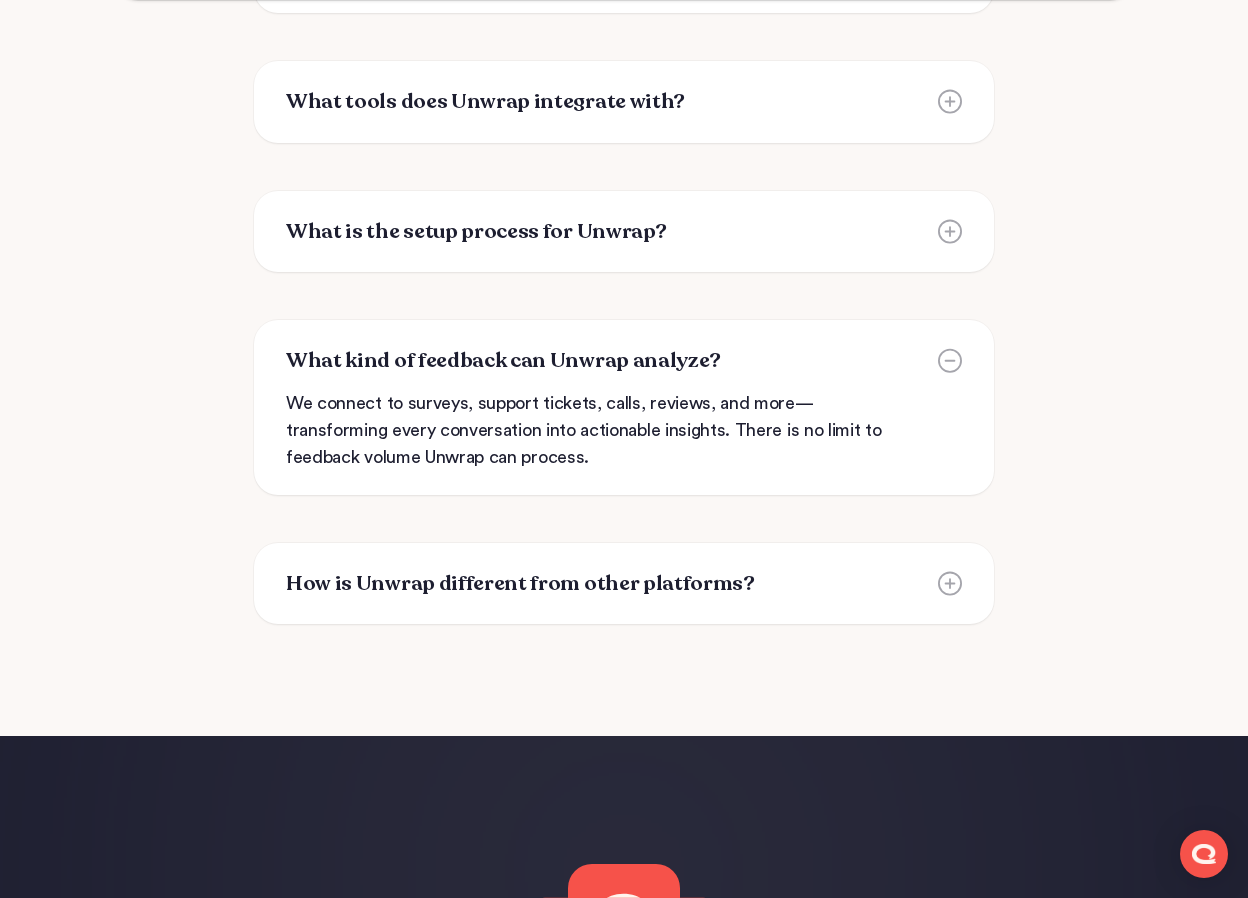 click on "How is Unwrap different from other platforms?" at bounding box center (520, 584) 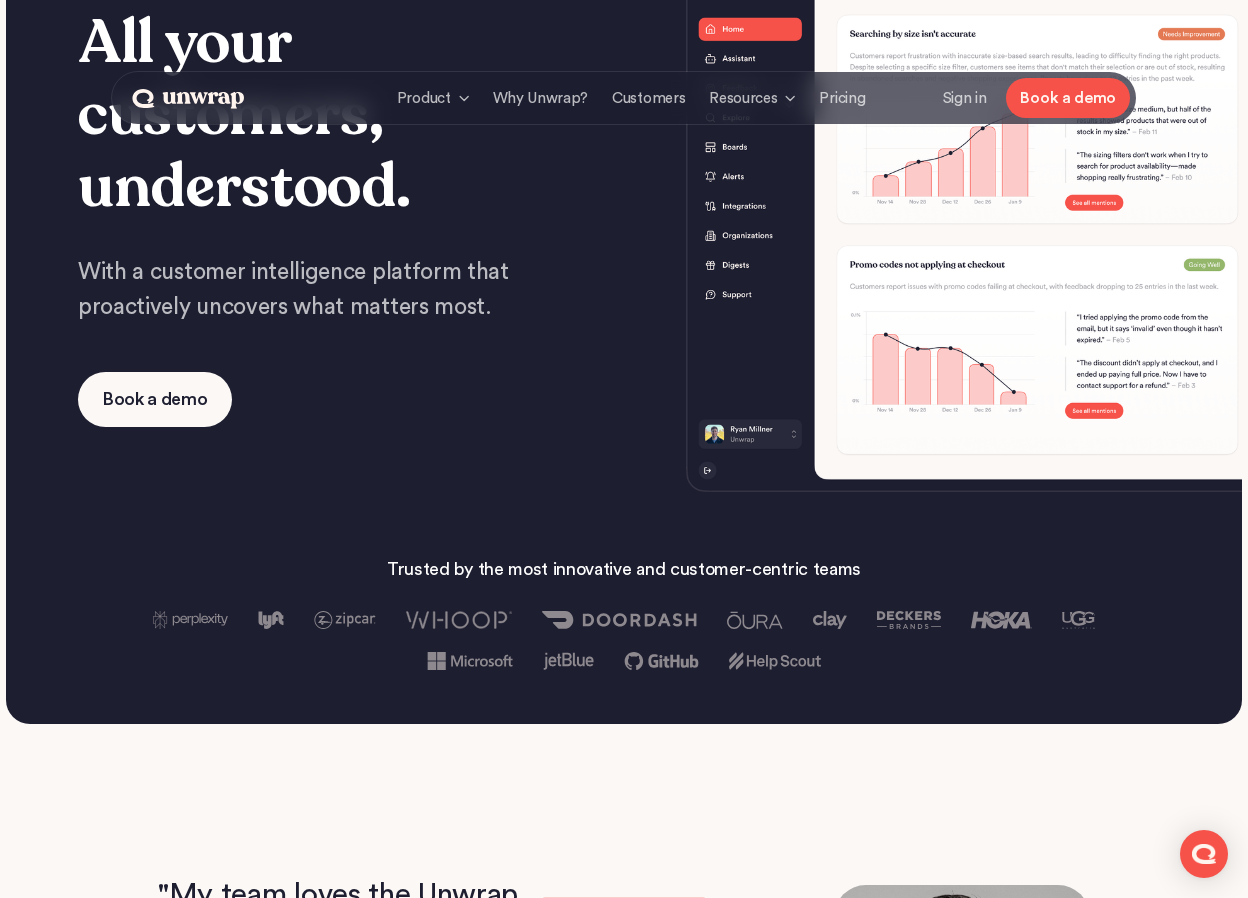 scroll, scrollTop: 0, scrollLeft: 0, axis: both 